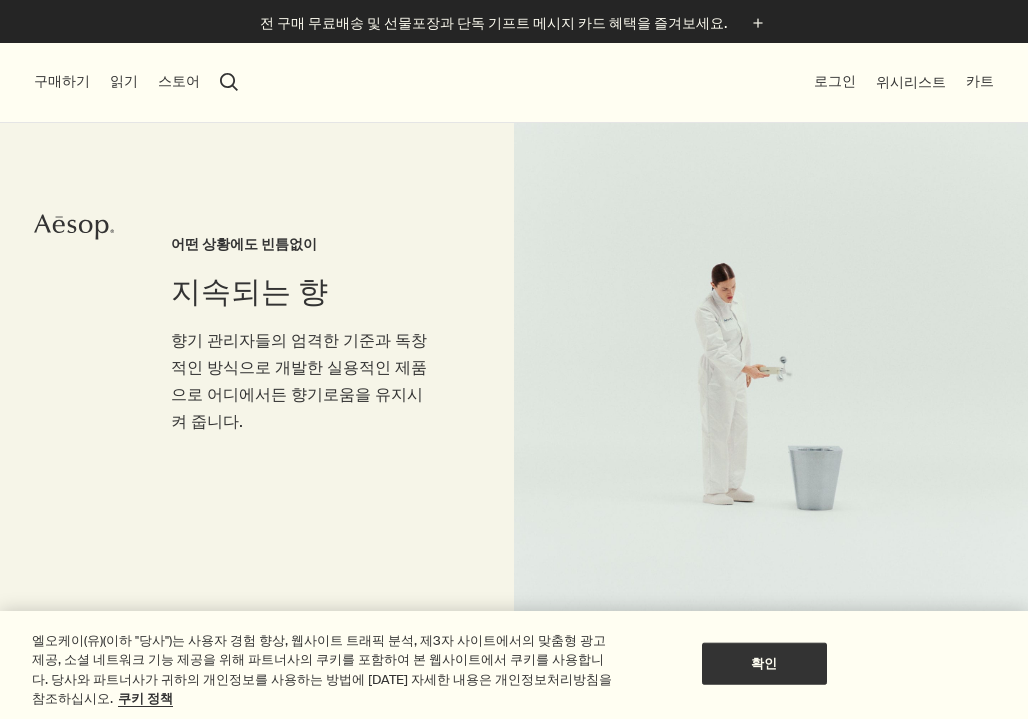 scroll, scrollTop: 0, scrollLeft: 0, axis: both 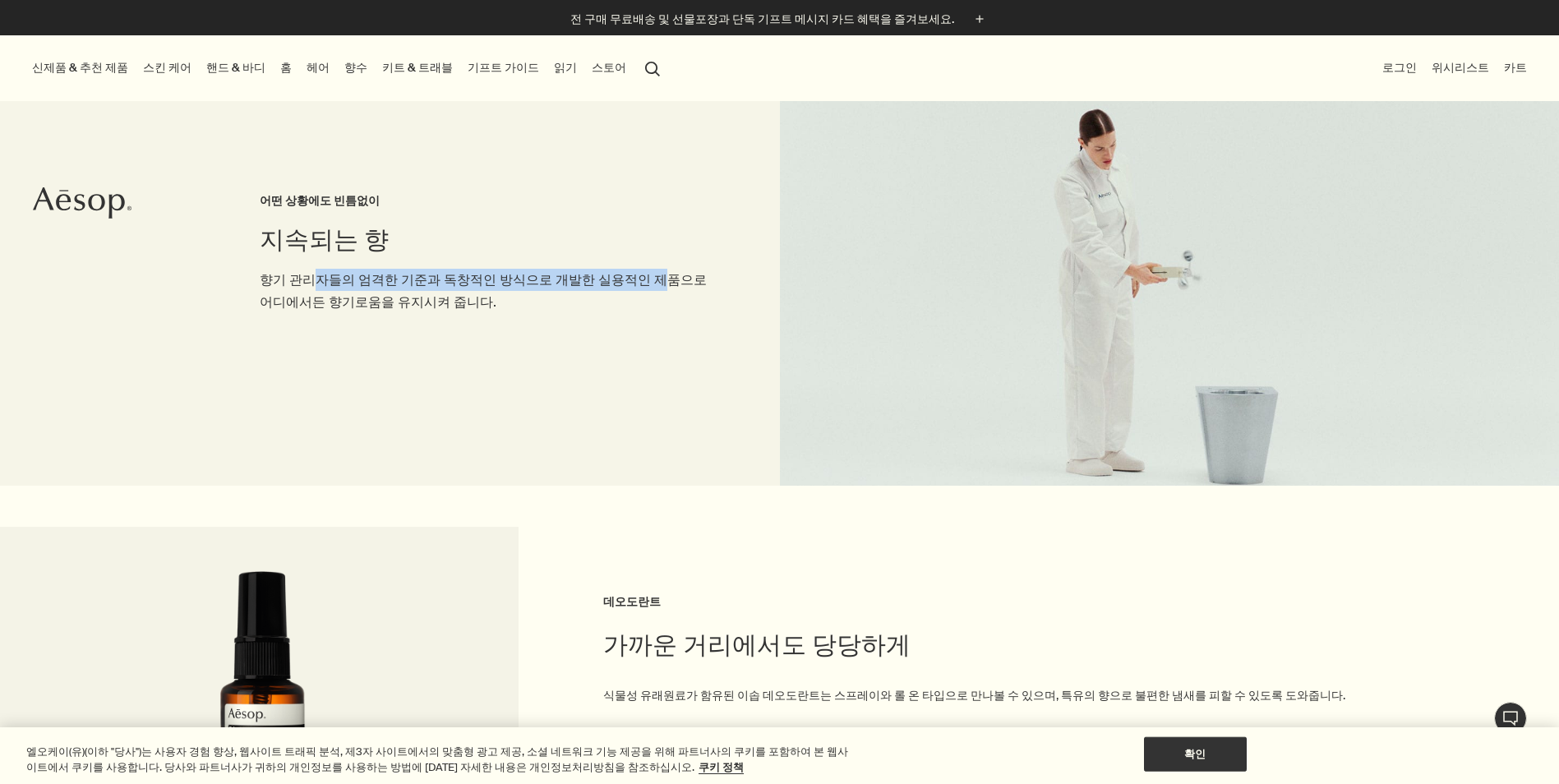 drag, startPoint x: 310, startPoint y: 282, endPoint x: 634, endPoint y: 275, distance: 324.076 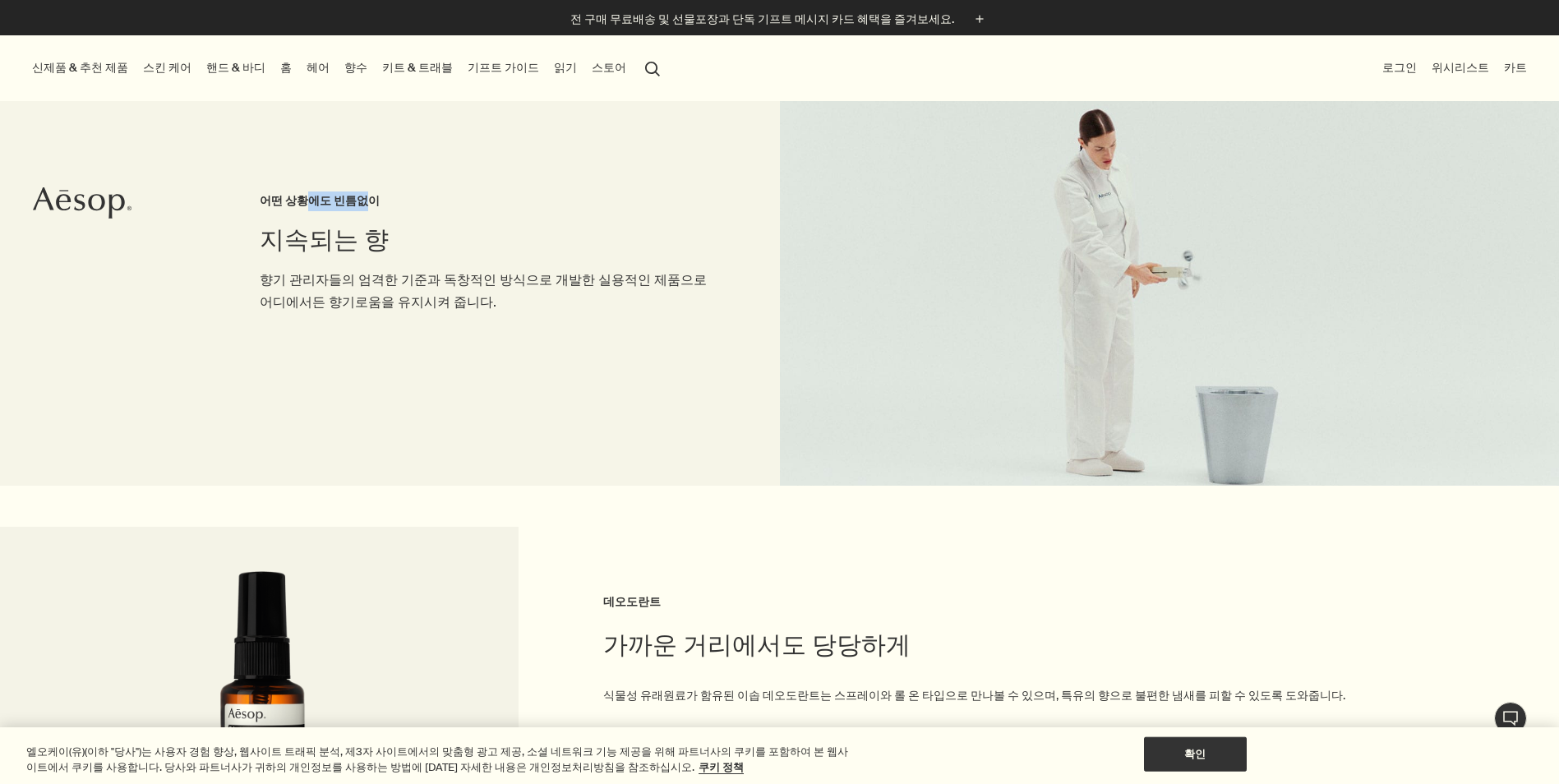 drag, startPoint x: 307, startPoint y: 206, endPoint x: 361, endPoint y: 205, distance: 54.00926 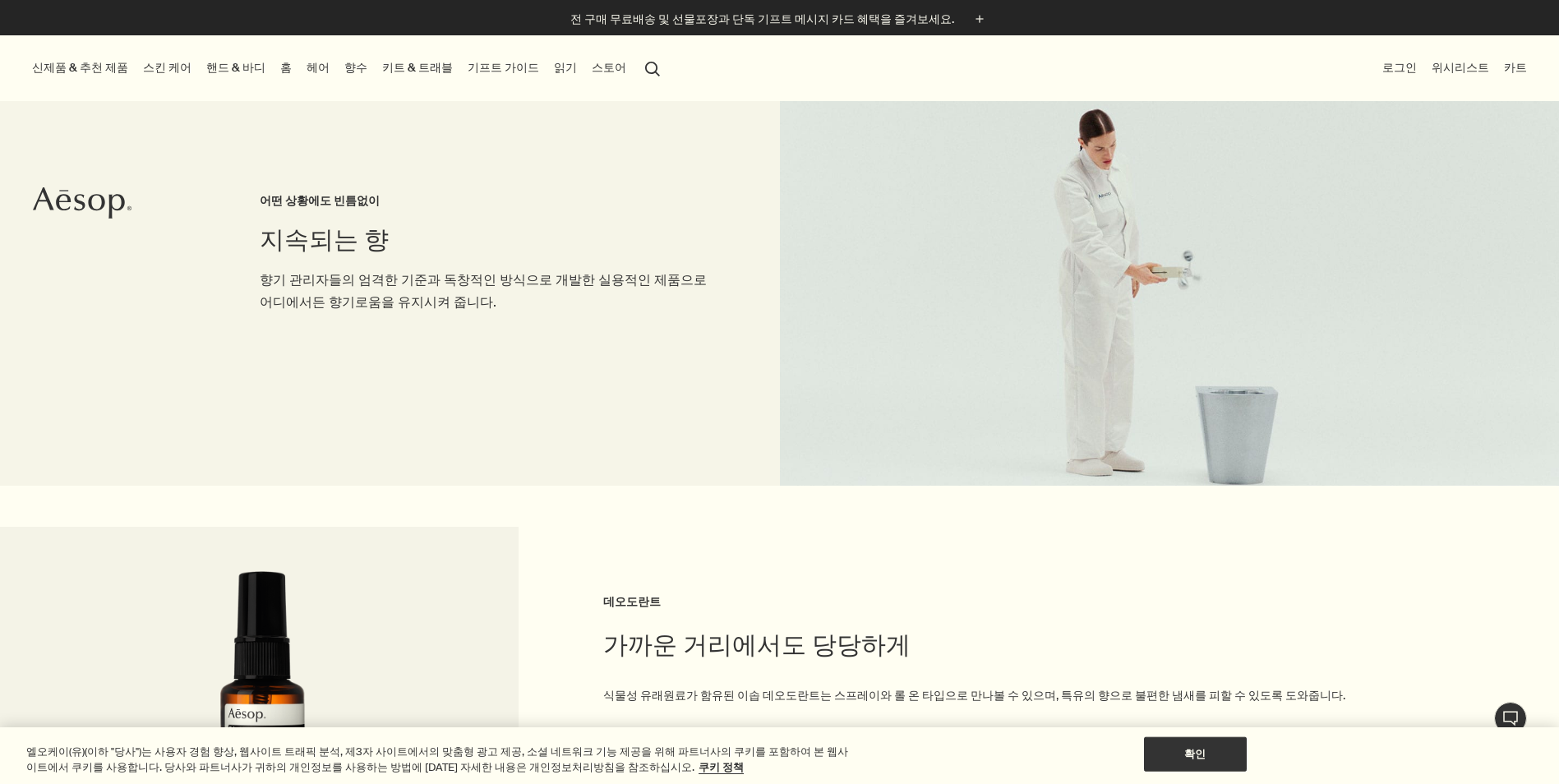 drag, startPoint x: 361, startPoint y: 205, endPoint x: 415, endPoint y: 333, distance: 138.92444 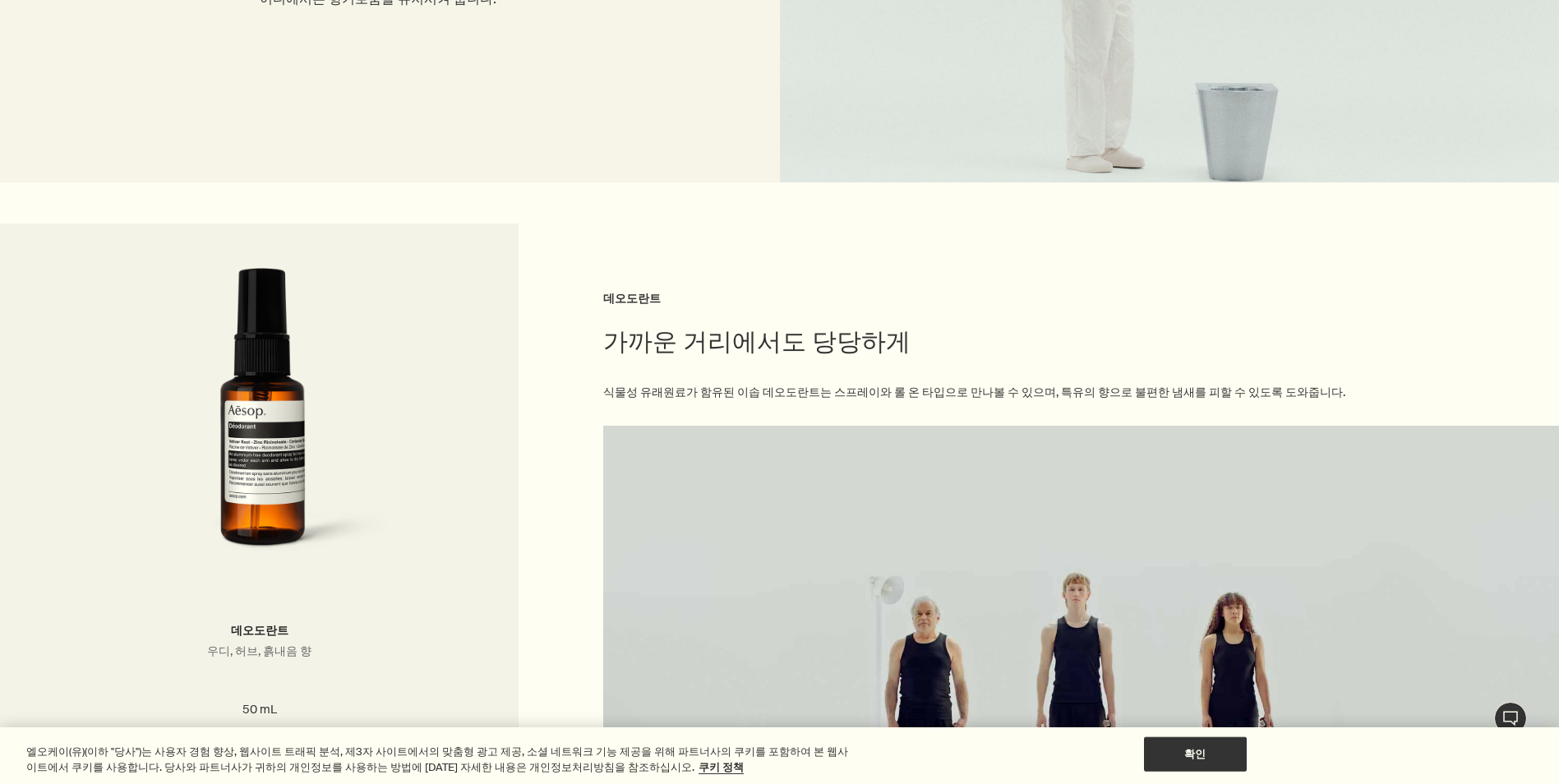scroll, scrollTop: 493, scrollLeft: 0, axis: vertical 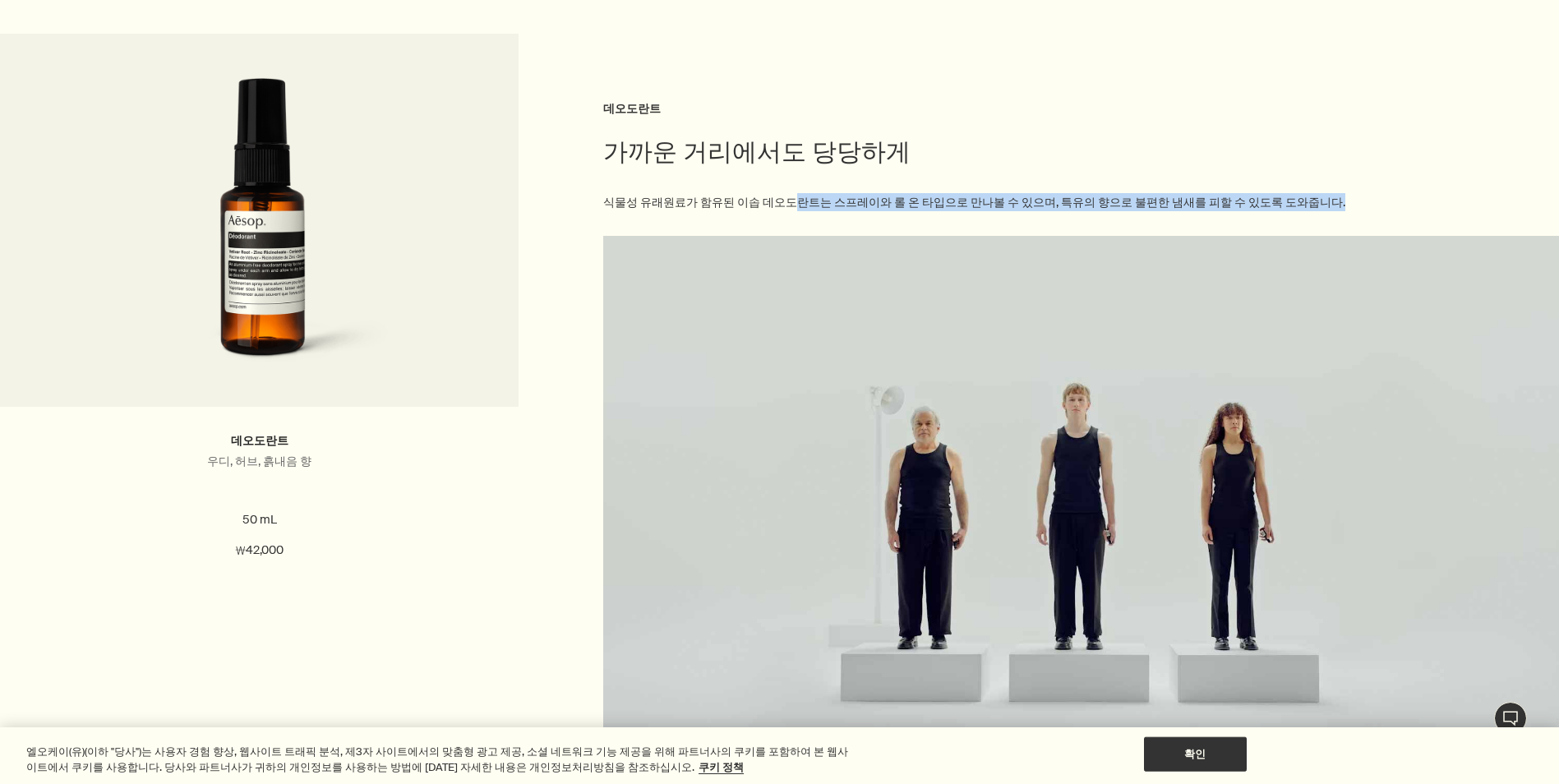 drag, startPoint x: 788, startPoint y: 206, endPoint x: 1269, endPoint y: 213, distance: 481.0509 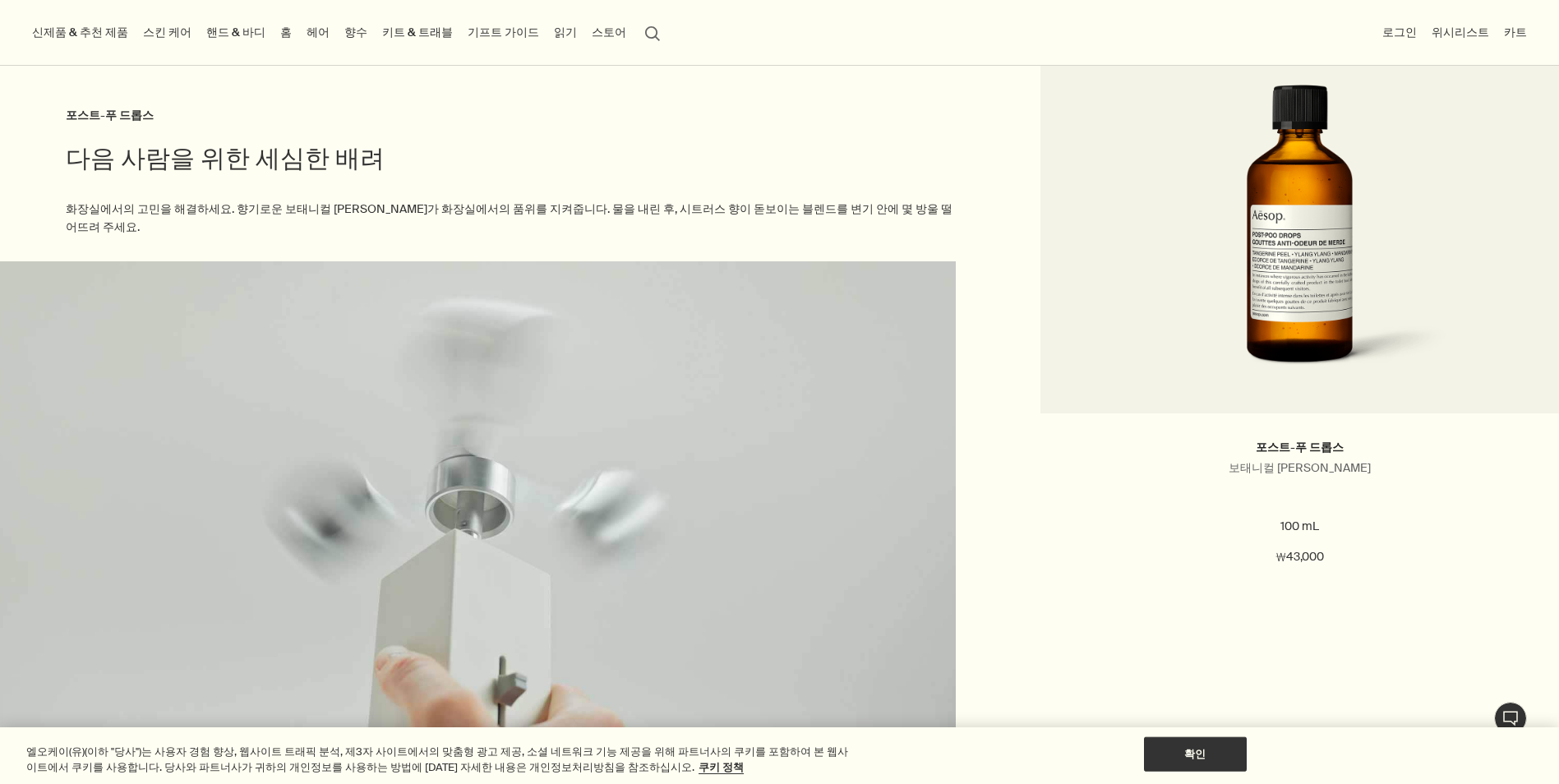 scroll, scrollTop: 1397, scrollLeft: 0, axis: vertical 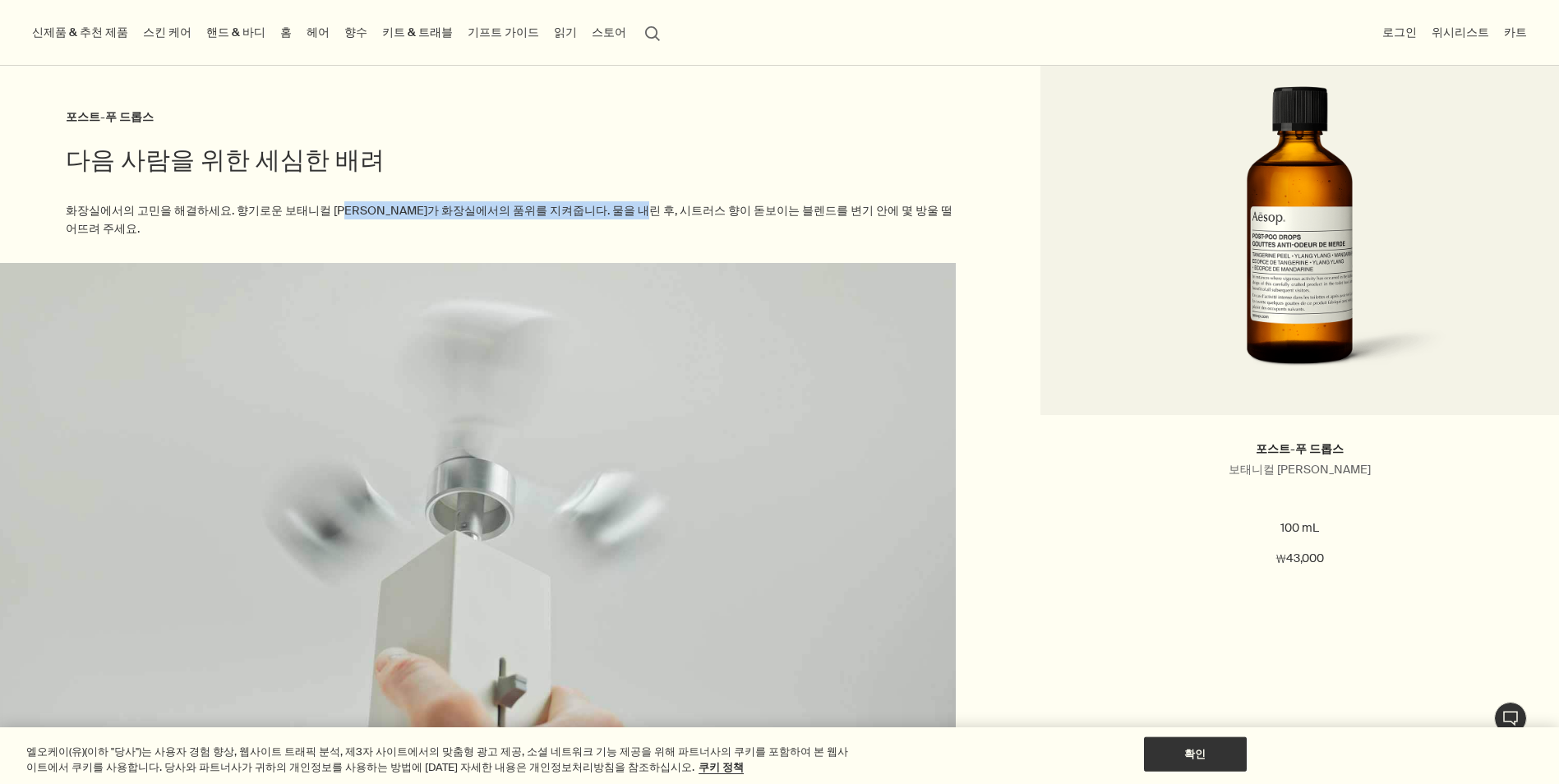 drag, startPoint x: 337, startPoint y: 206, endPoint x: 624, endPoint y: 205, distance: 287.00174 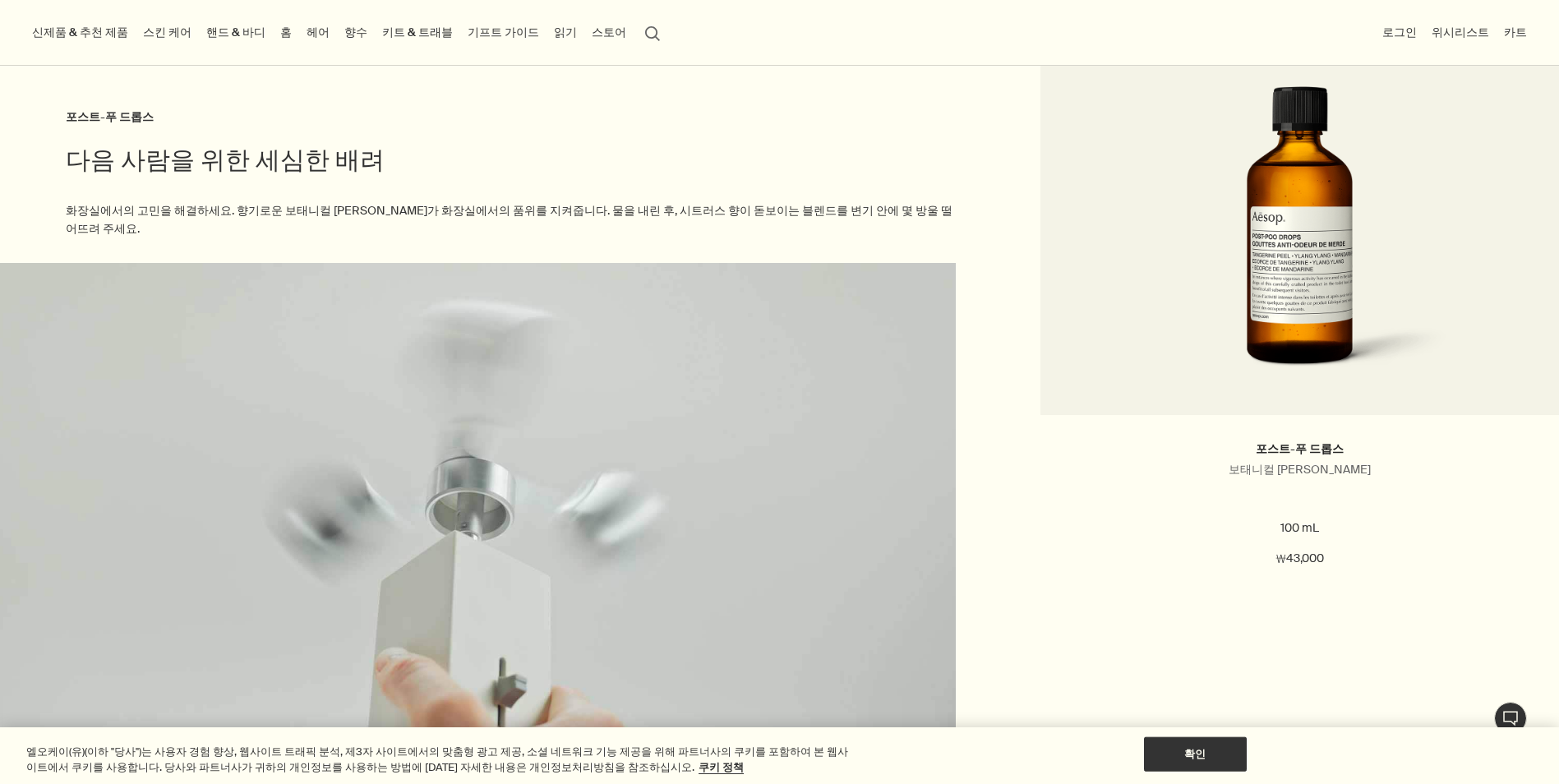 drag, startPoint x: 624, startPoint y: 205, endPoint x: 720, endPoint y: 196, distance: 96.42095 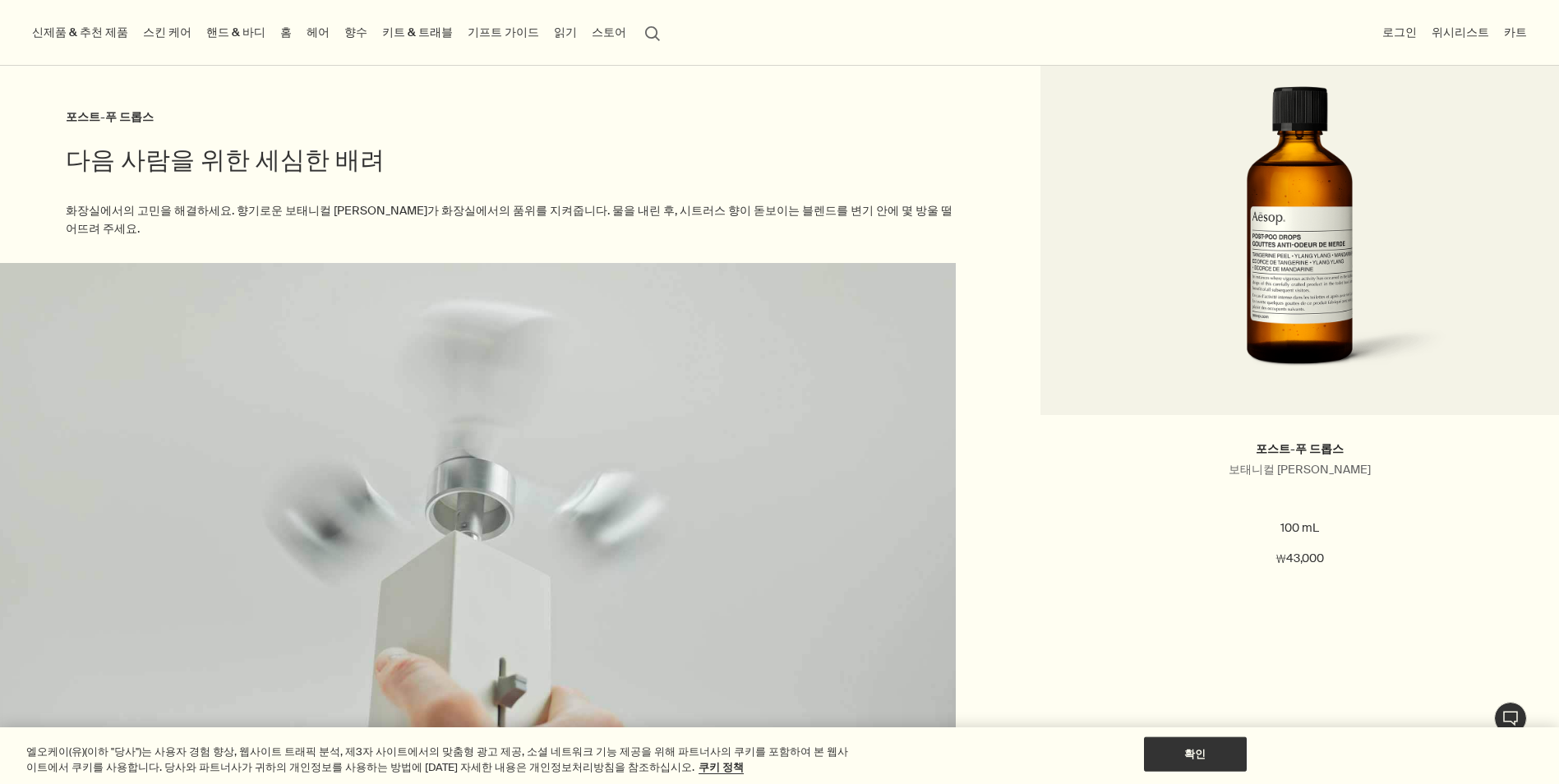 scroll, scrollTop: 1, scrollLeft: 0, axis: vertical 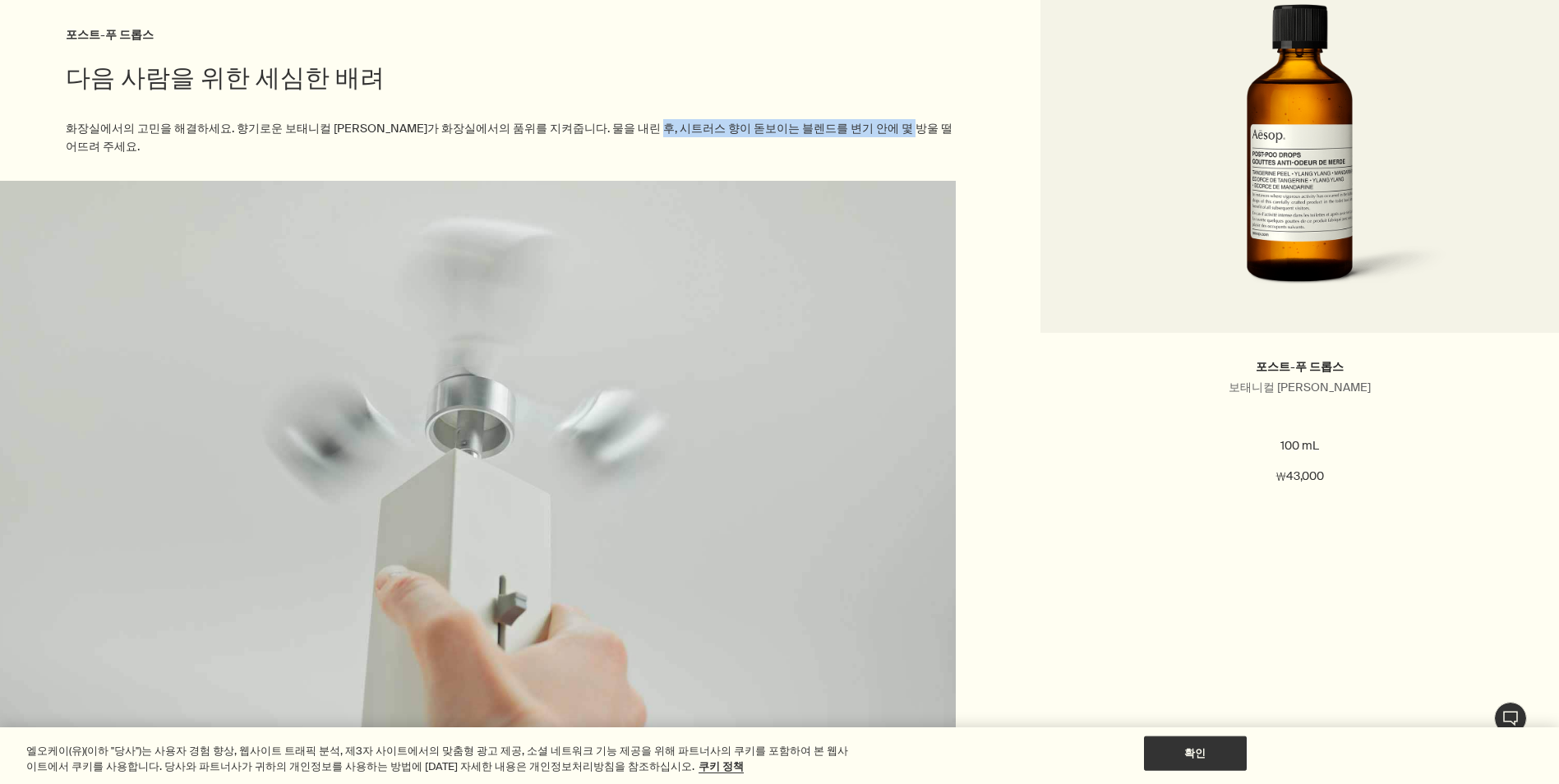 drag, startPoint x: 653, startPoint y: 134, endPoint x: 893, endPoint y: 135, distance: 240.0021 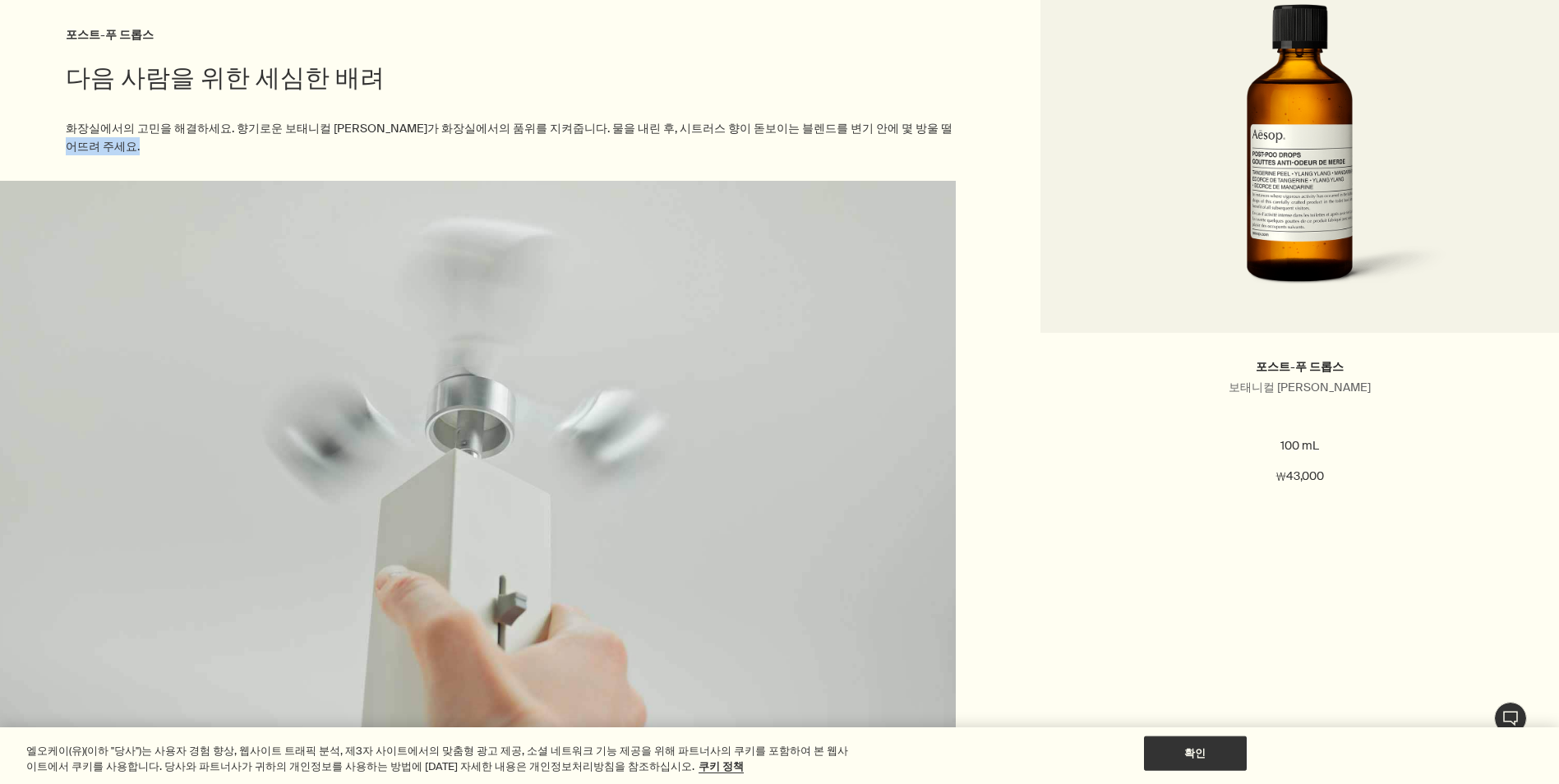 drag, startPoint x: 771, startPoint y: 140, endPoint x: 927, endPoint y: 132, distance: 156.20499 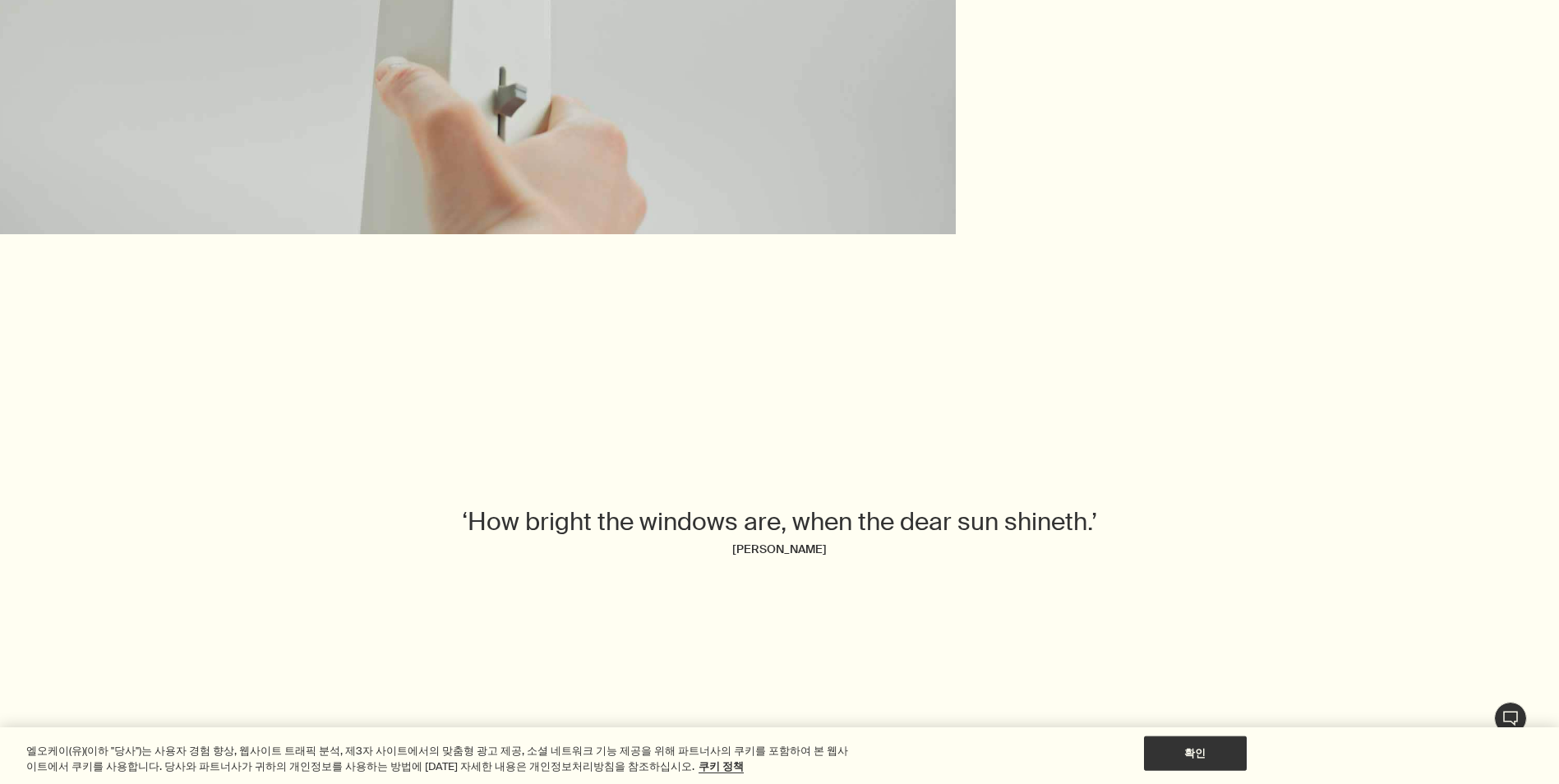 scroll, scrollTop: 2055, scrollLeft: 0, axis: vertical 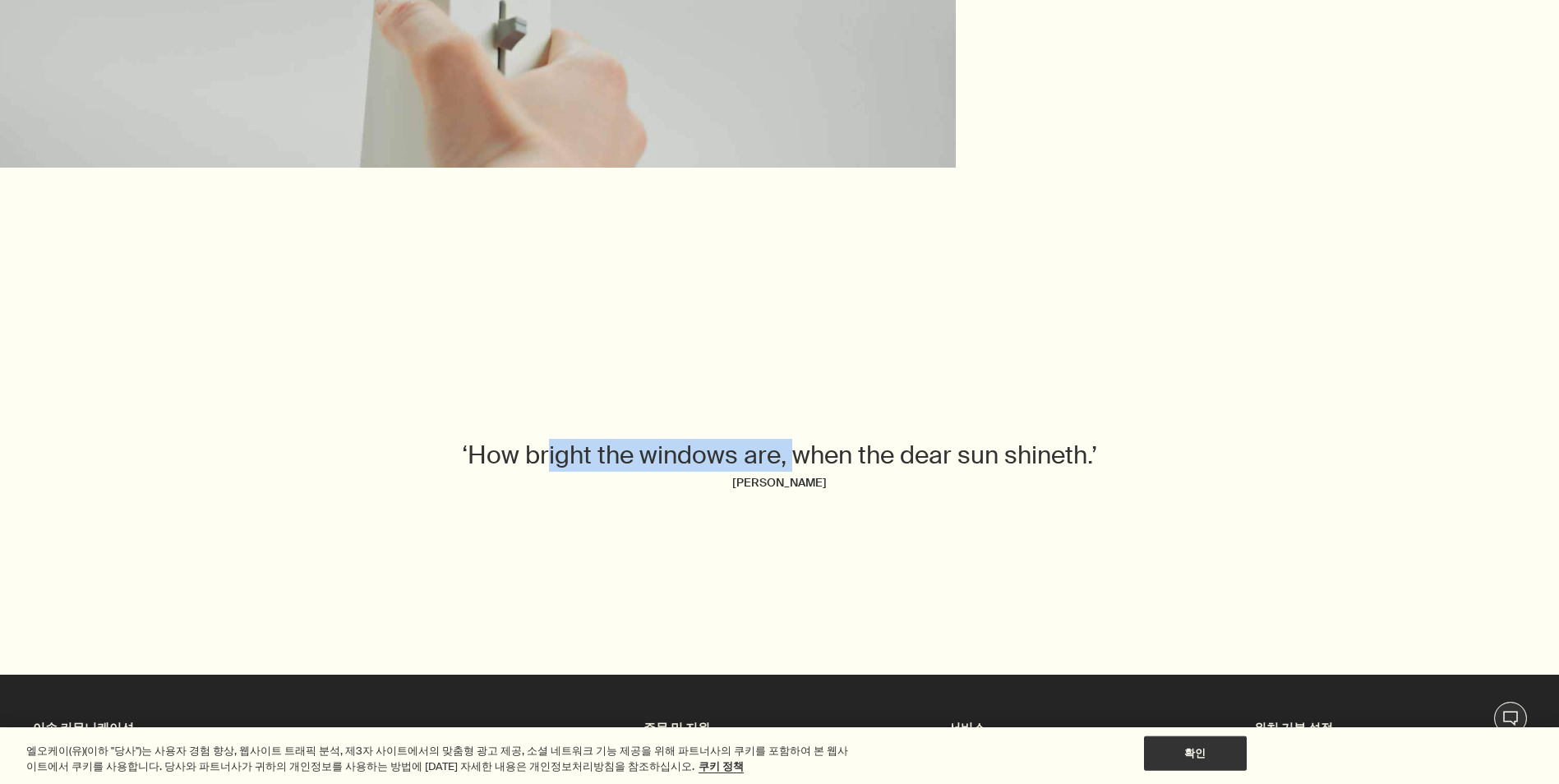 drag, startPoint x: 547, startPoint y: 445, endPoint x: 791, endPoint y: 437, distance: 244.13111 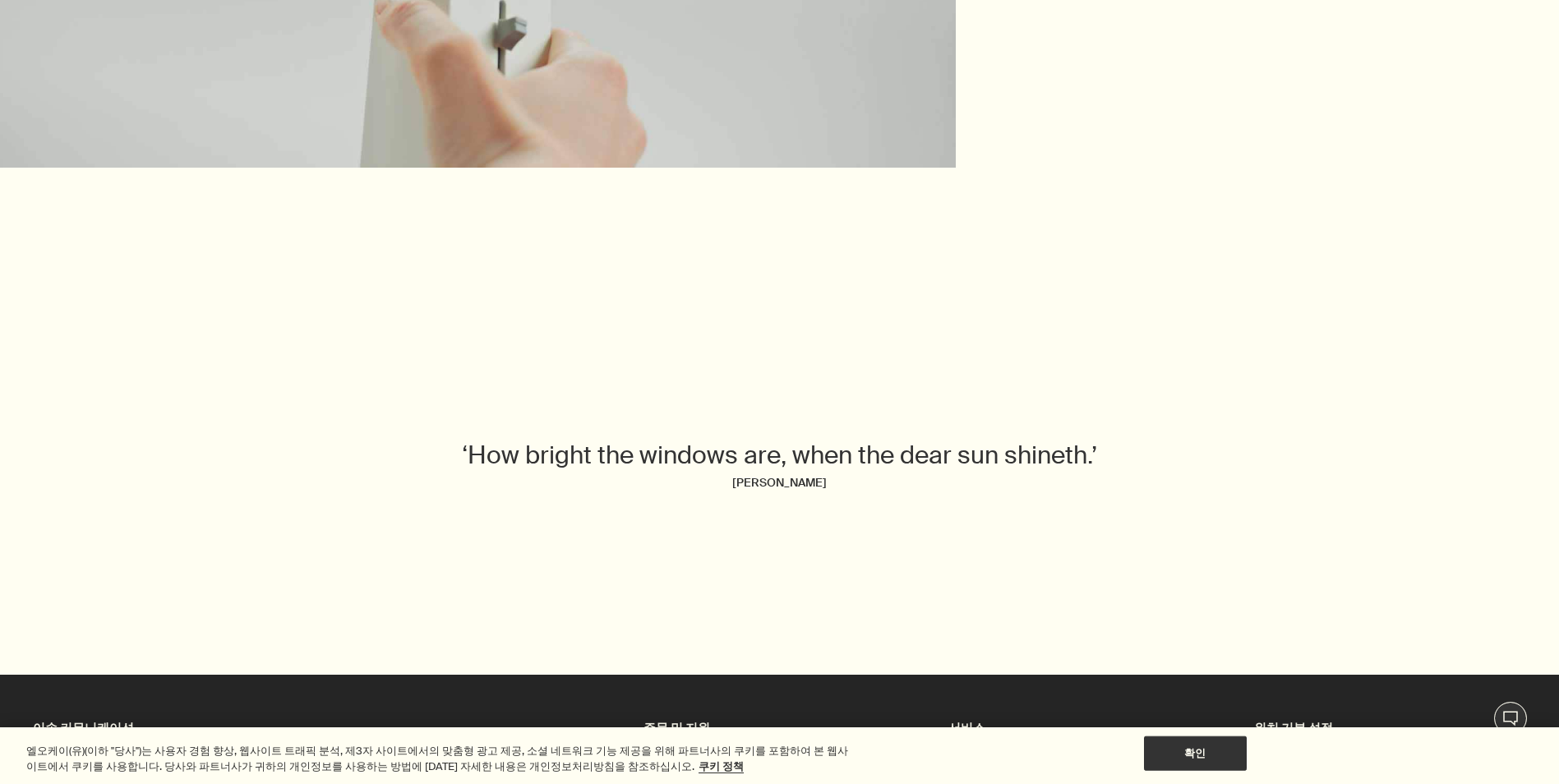 drag, startPoint x: 791, startPoint y: 437, endPoint x: 865, endPoint y: 485, distance: 88.20431 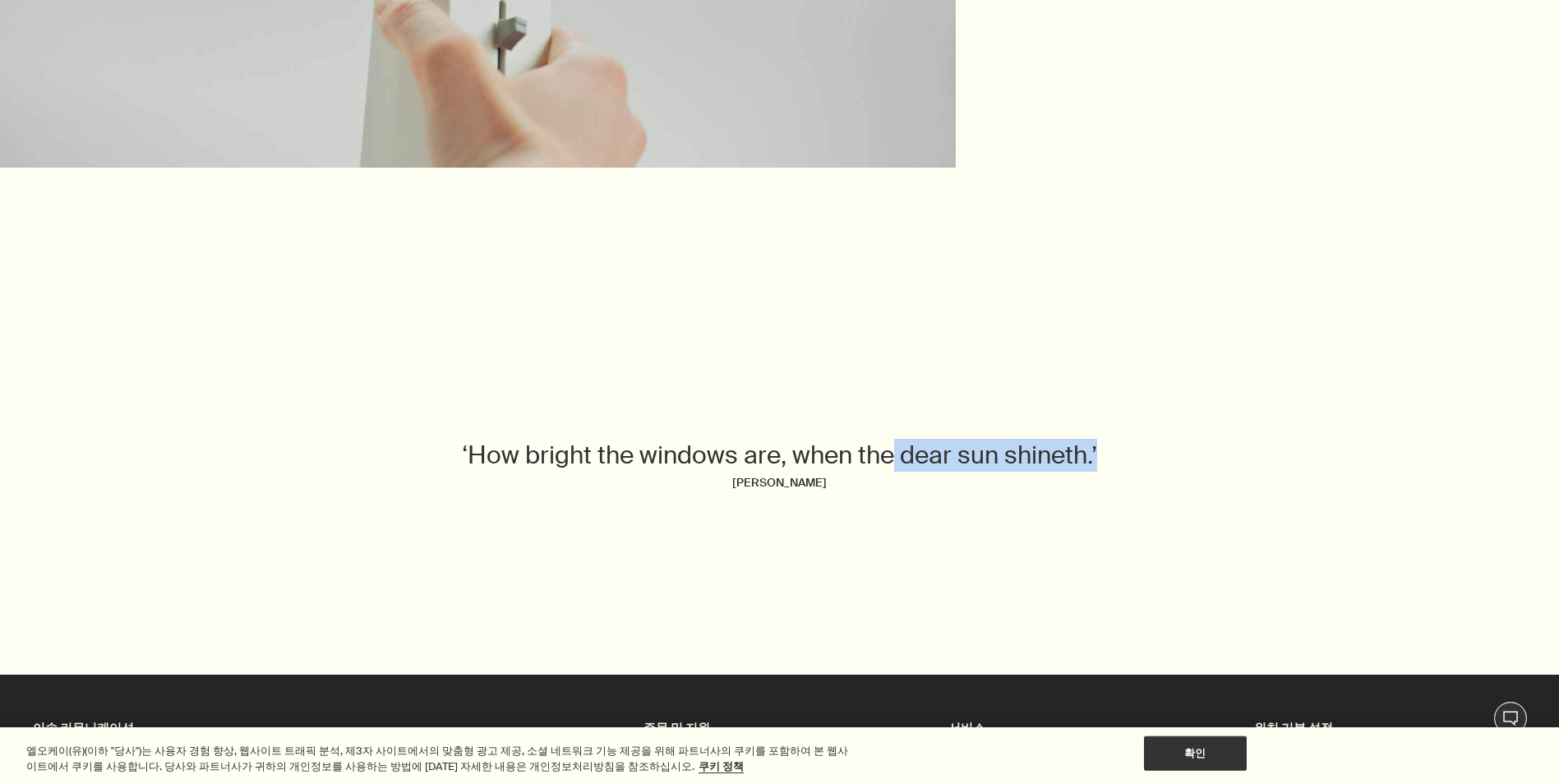 drag, startPoint x: 907, startPoint y: 423, endPoint x: 1136, endPoint y: 444, distance: 229.96087 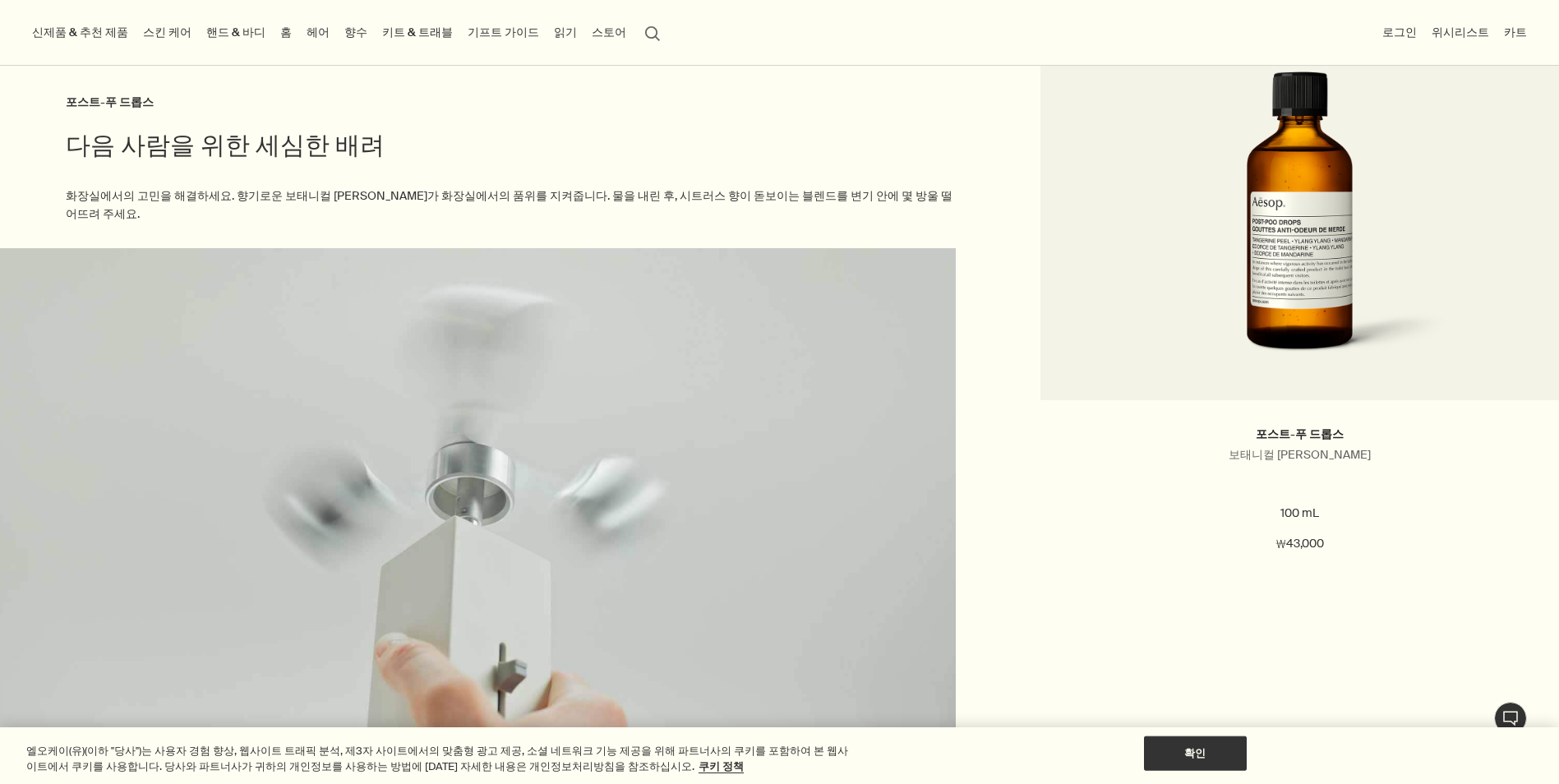 scroll, scrollTop: 1068, scrollLeft: 0, axis: vertical 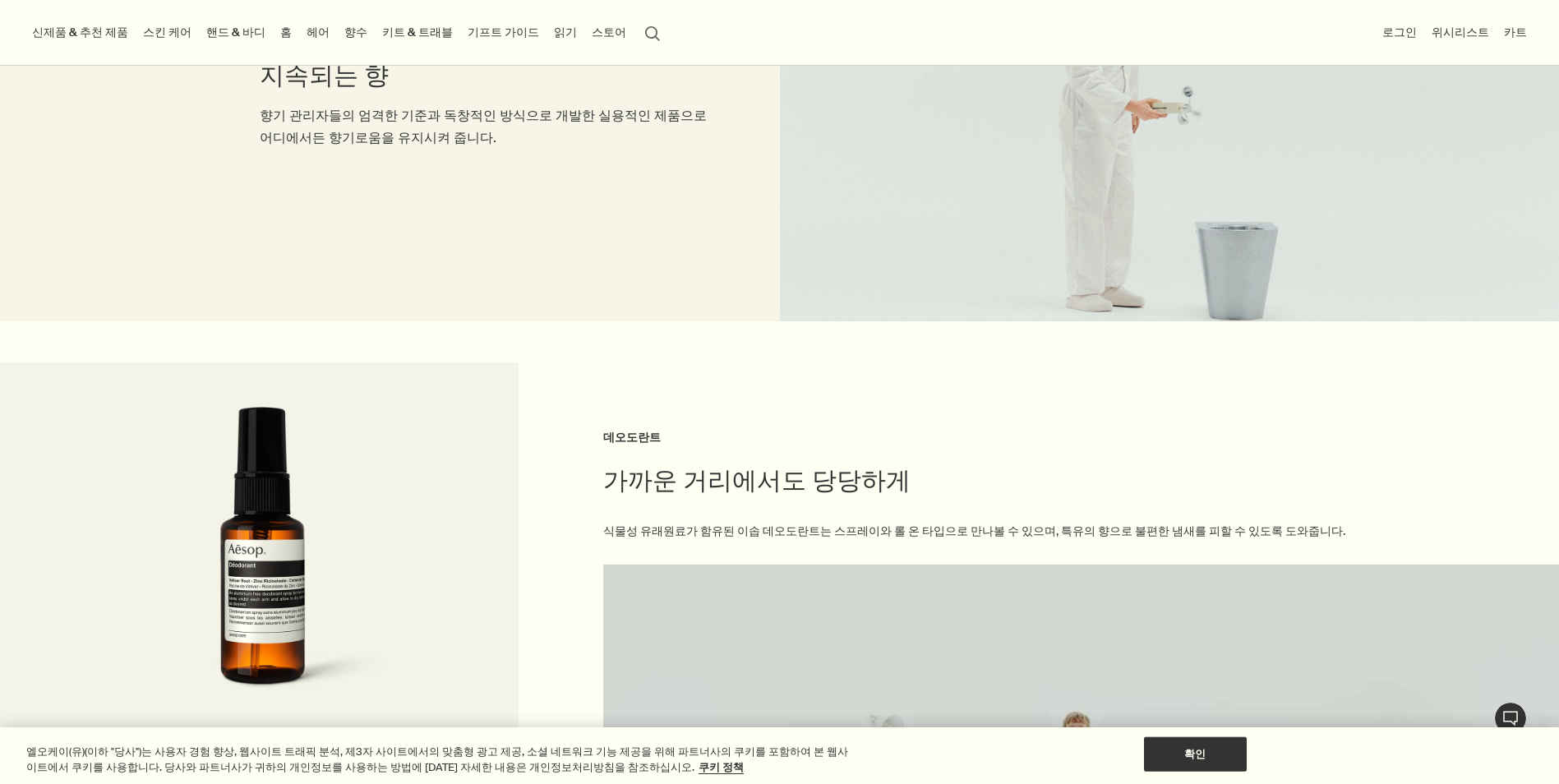 click on "신제품 & 추천 제품" at bounding box center (80, 32) 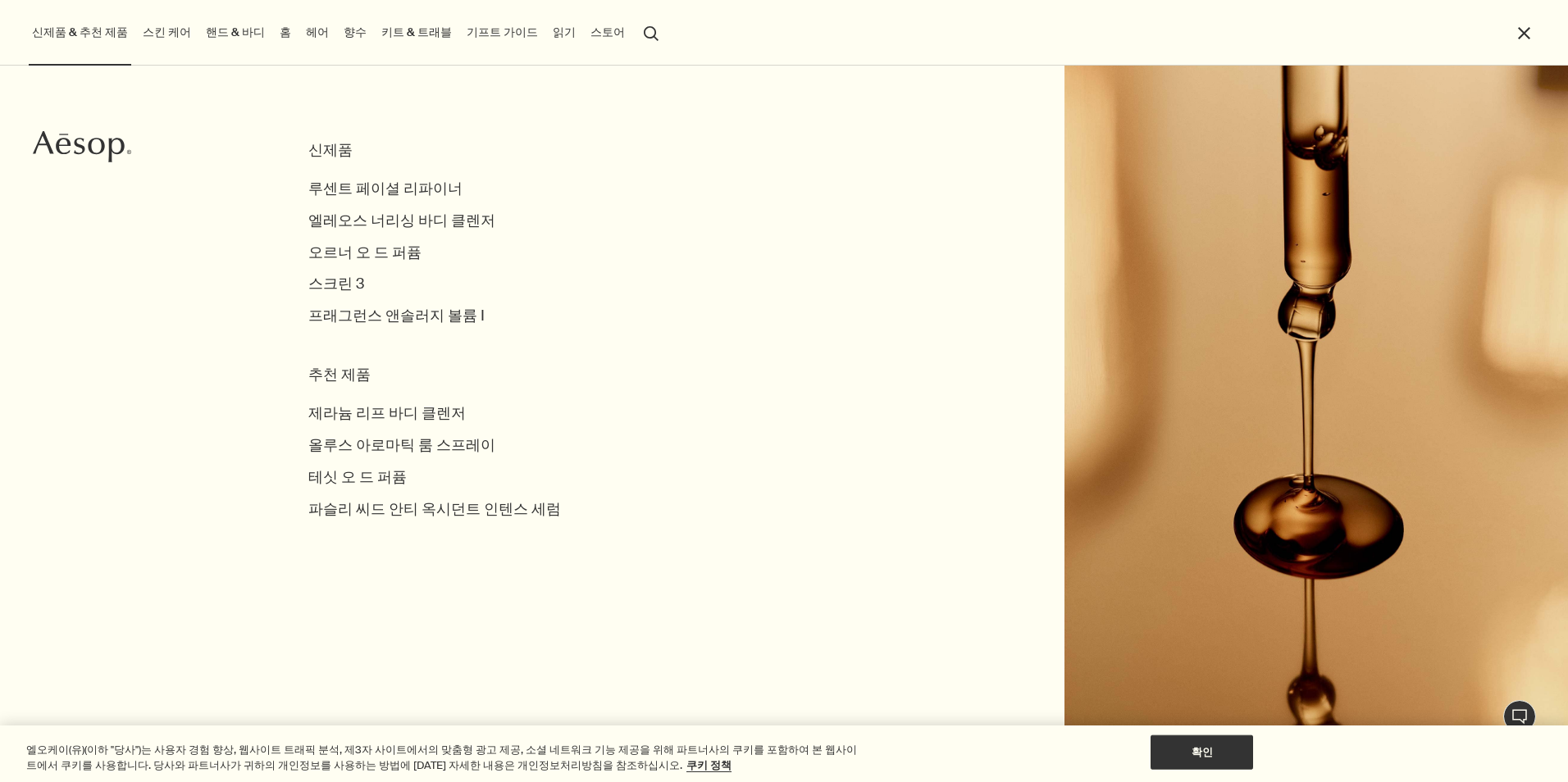 click on "1:1 채팅 상담" at bounding box center (1520, 716) 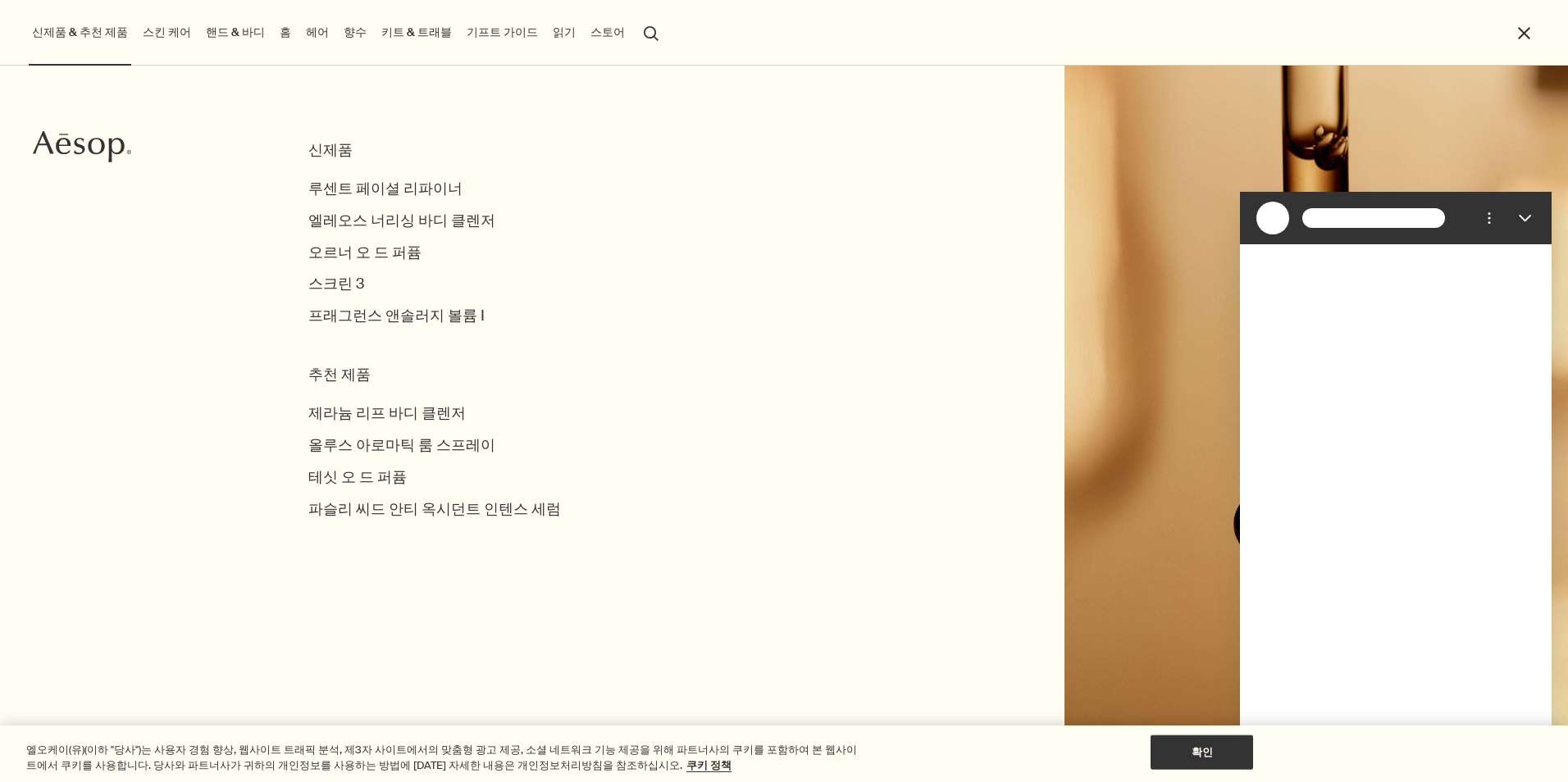 scroll, scrollTop: 0, scrollLeft: 0, axis: both 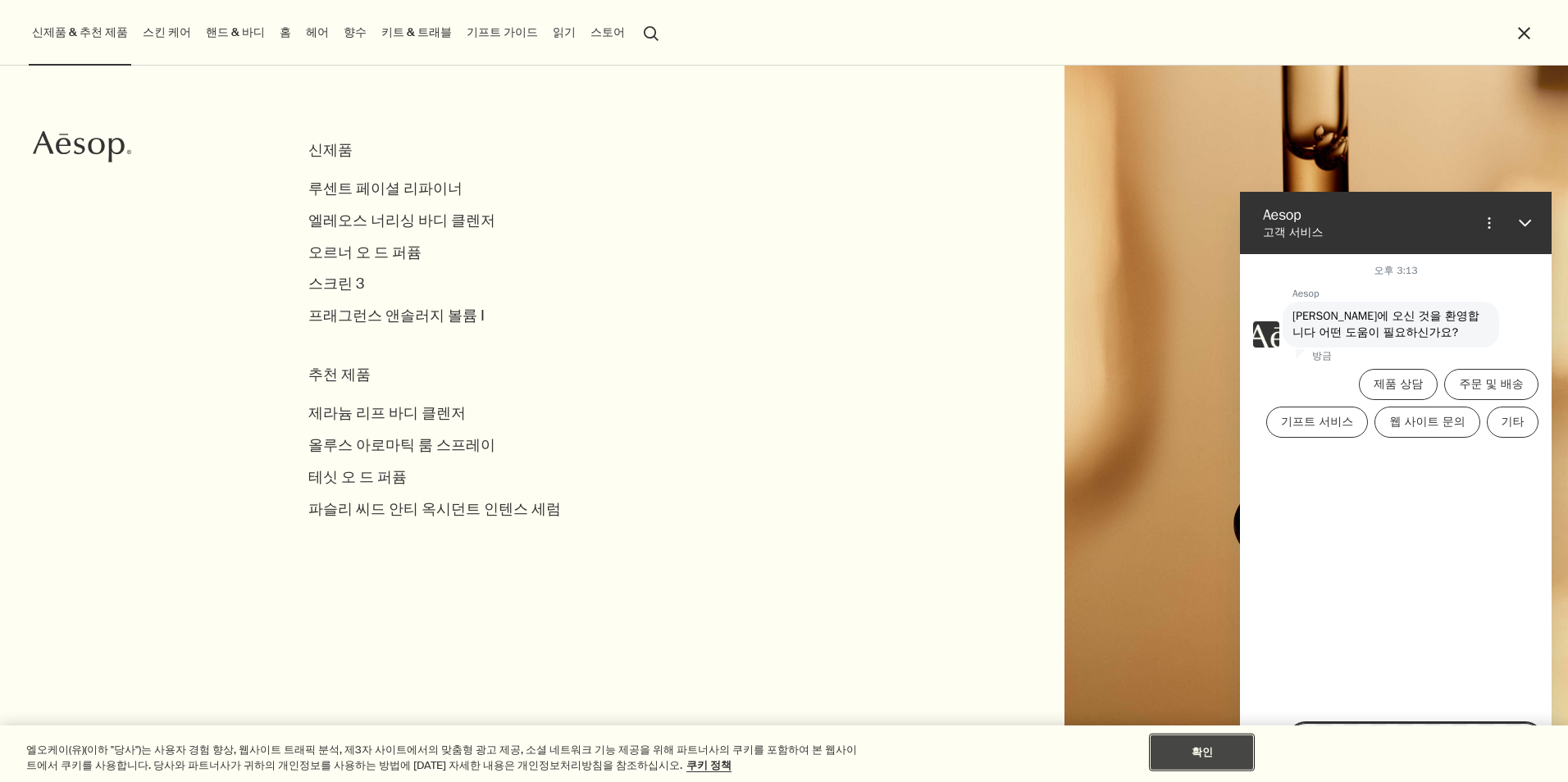 click on "확인" at bounding box center (1201, 752) 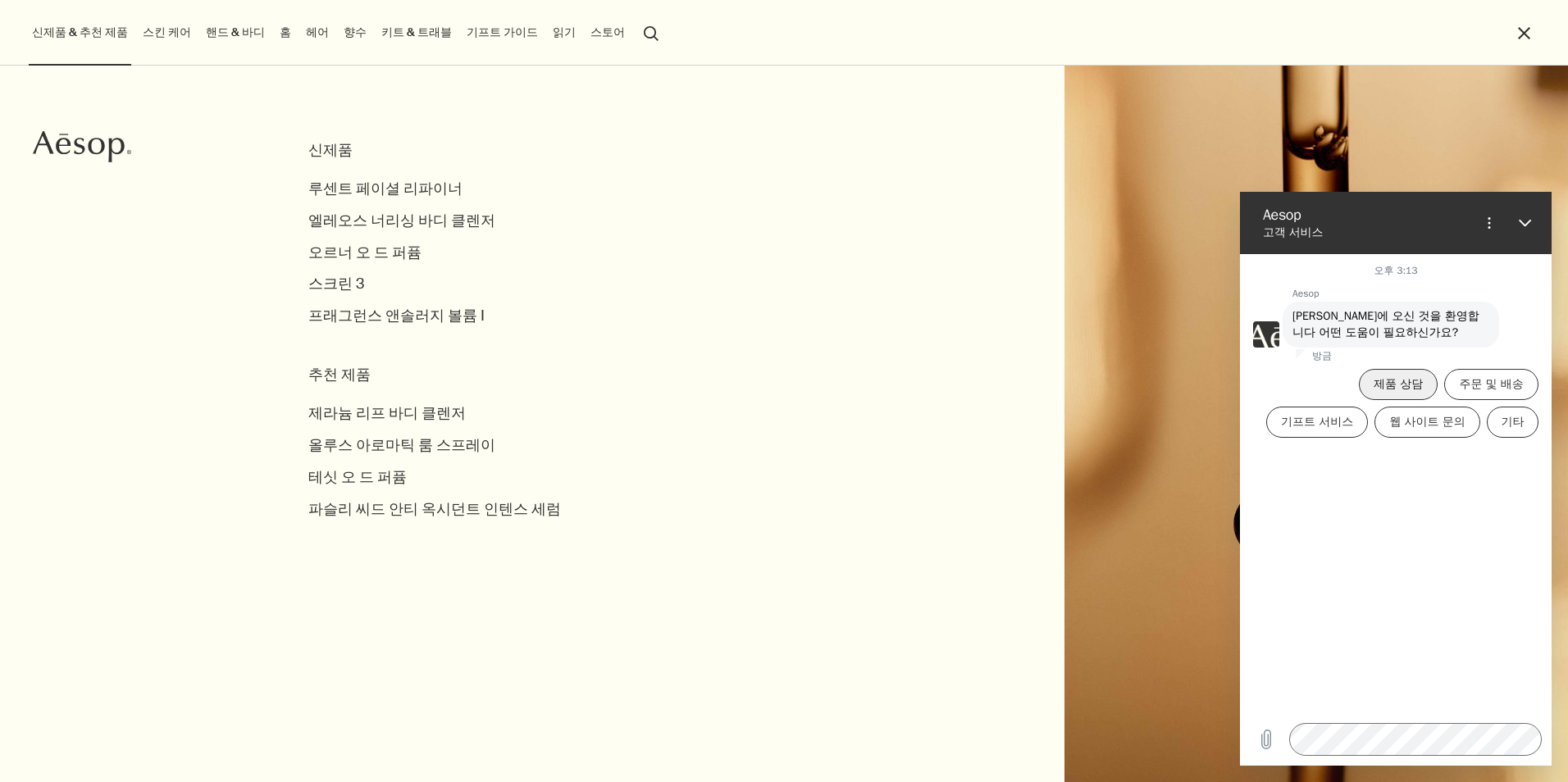 click on "제품 상담" at bounding box center [1398, 384] 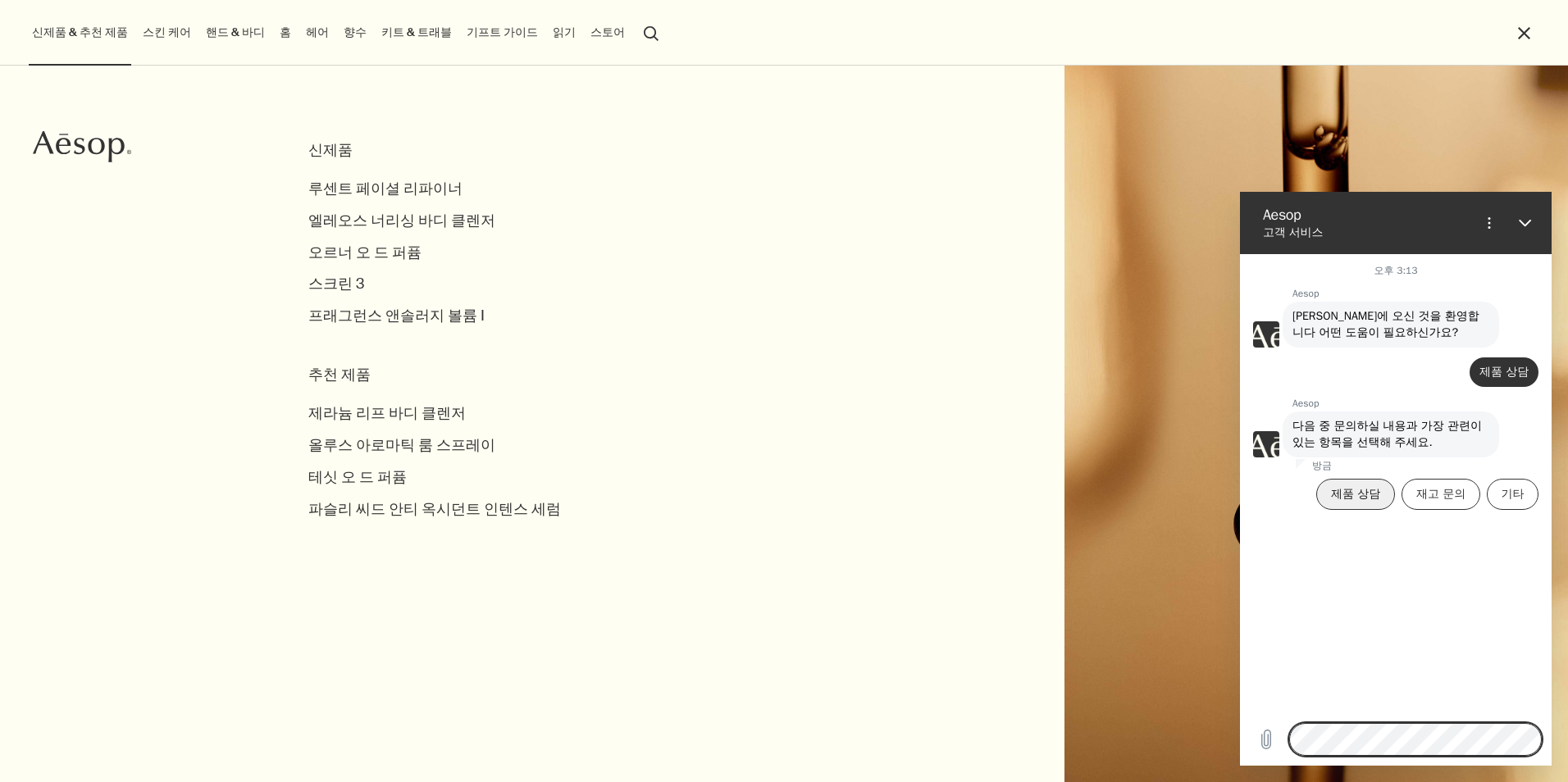 click on "제품 상담" at bounding box center [1356, 494] 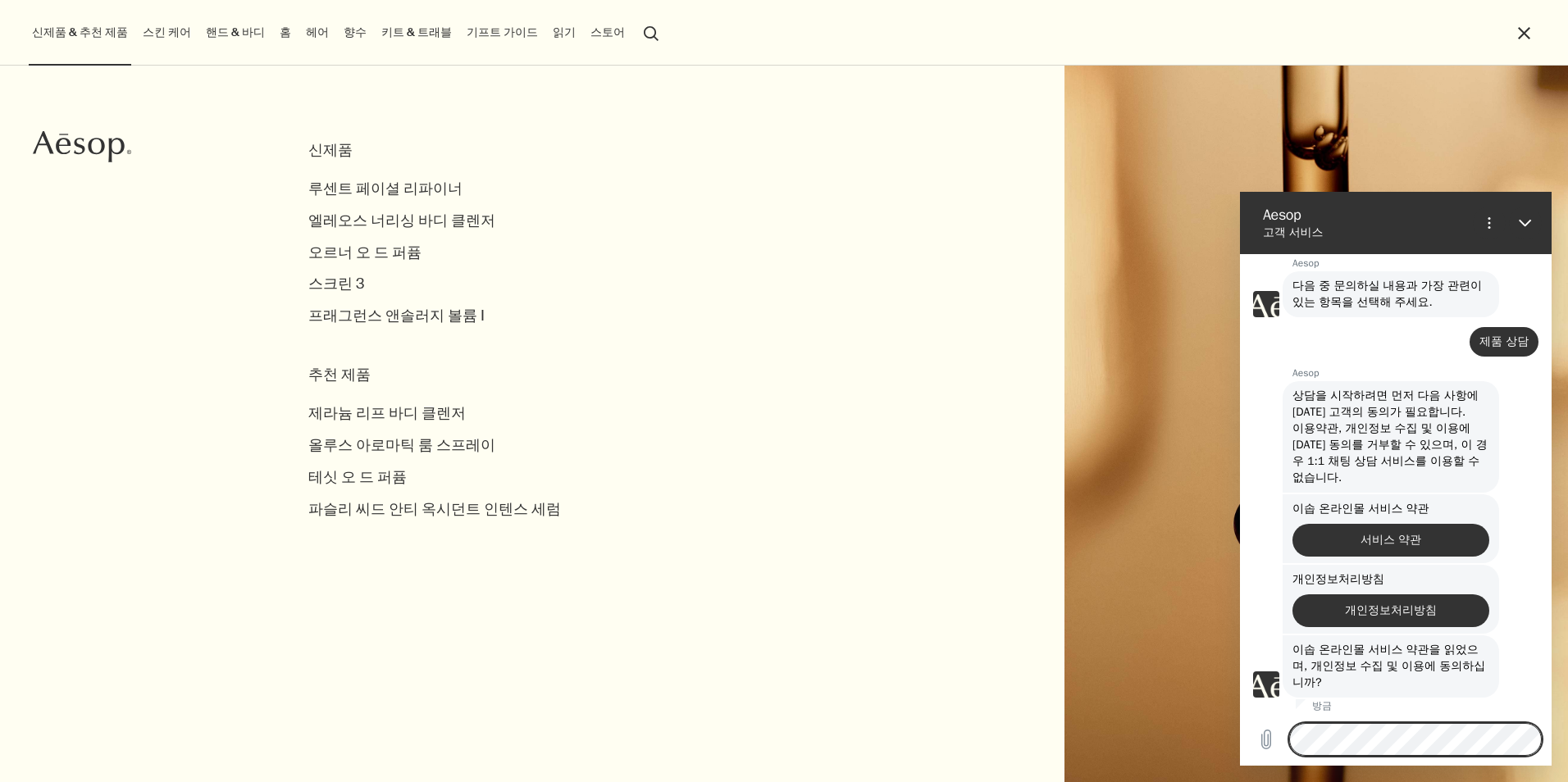 scroll, scrollTop: 181, scrollLeft: 0, axis: vertical 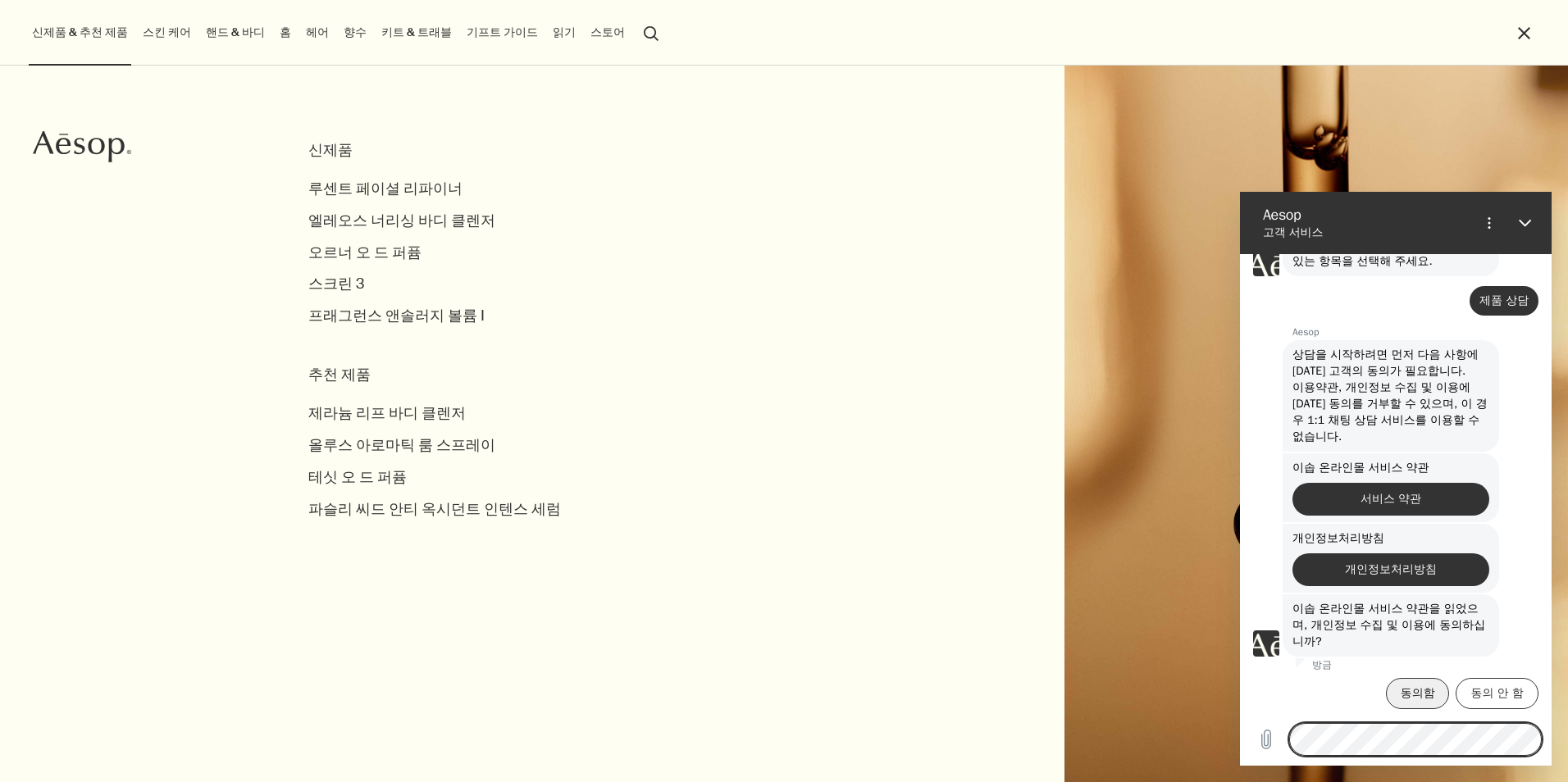 click on "동의함" at bounding box center [1417, 693] 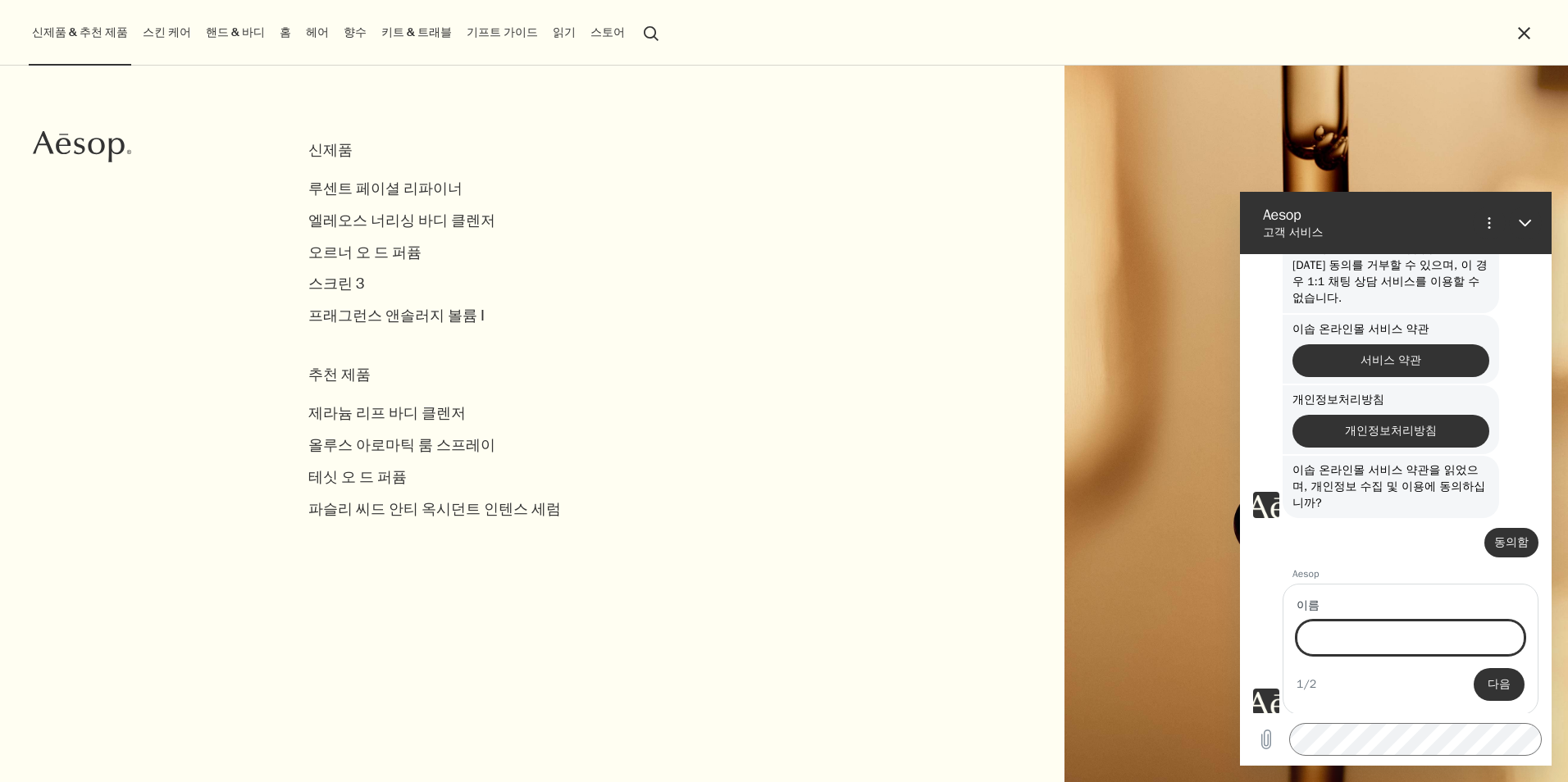 scroll, scrollTop: 322, scrollLeft: 0, axis: vertical 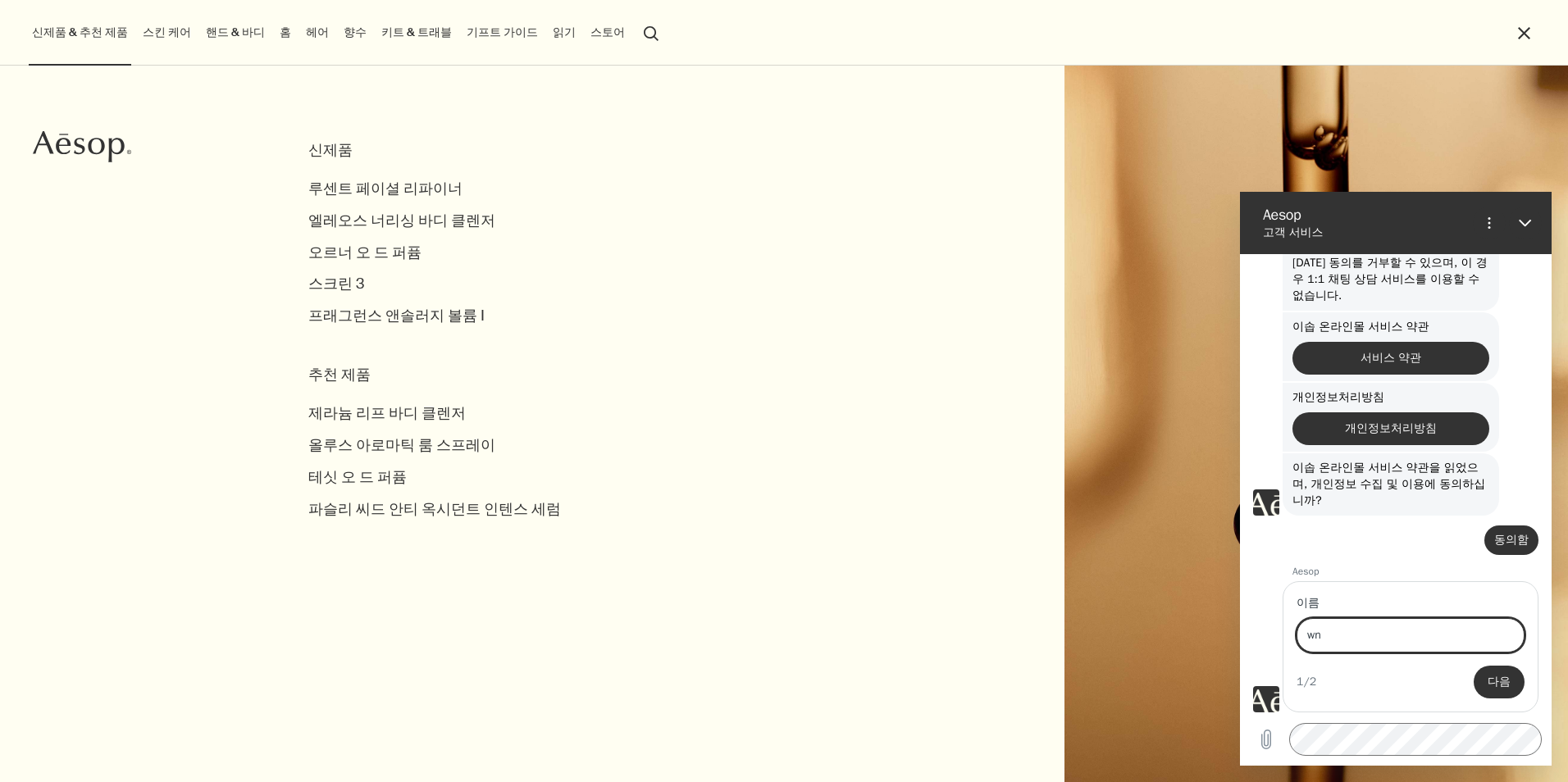 type on "w" 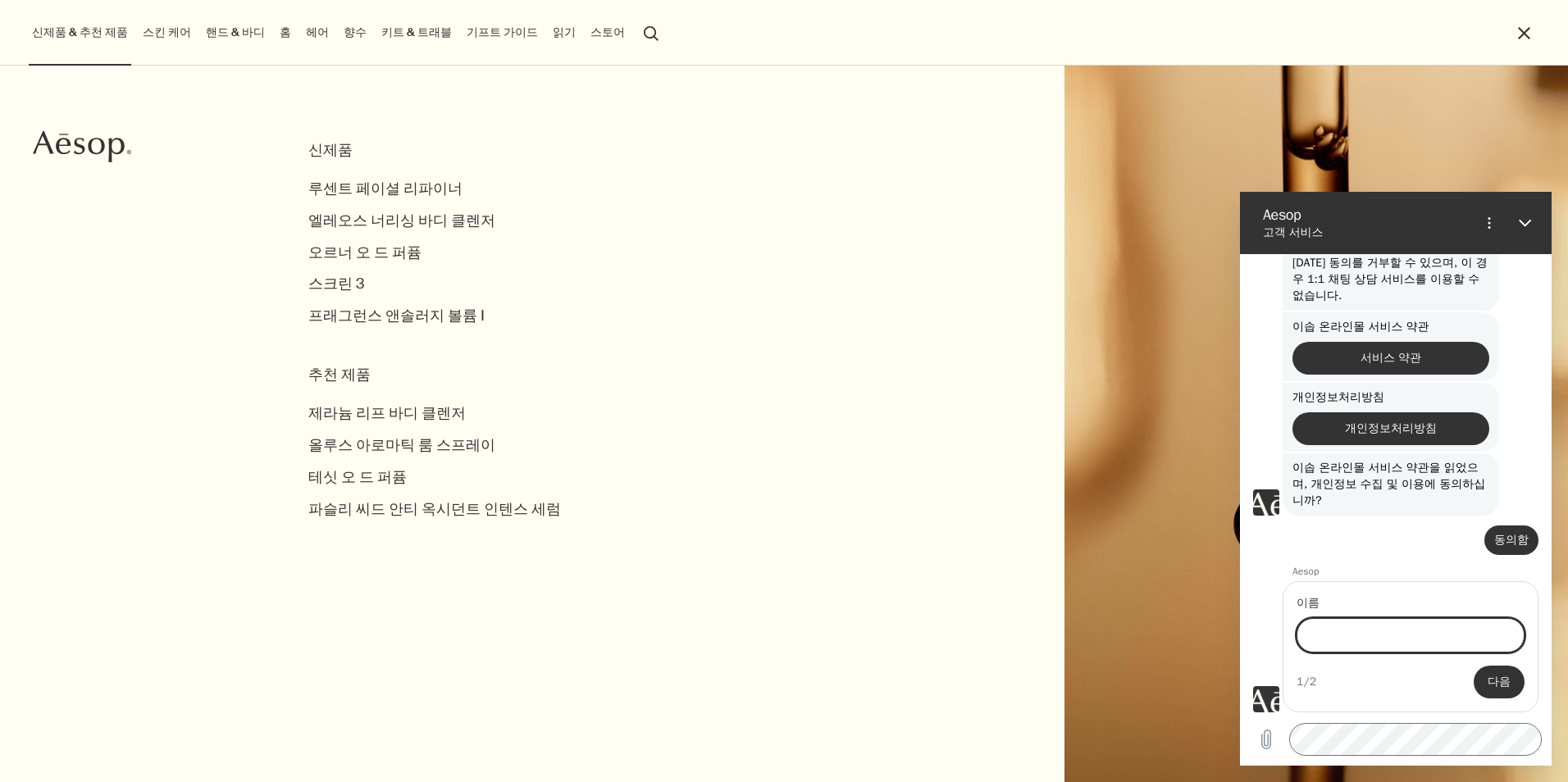 type on "ㅈ" 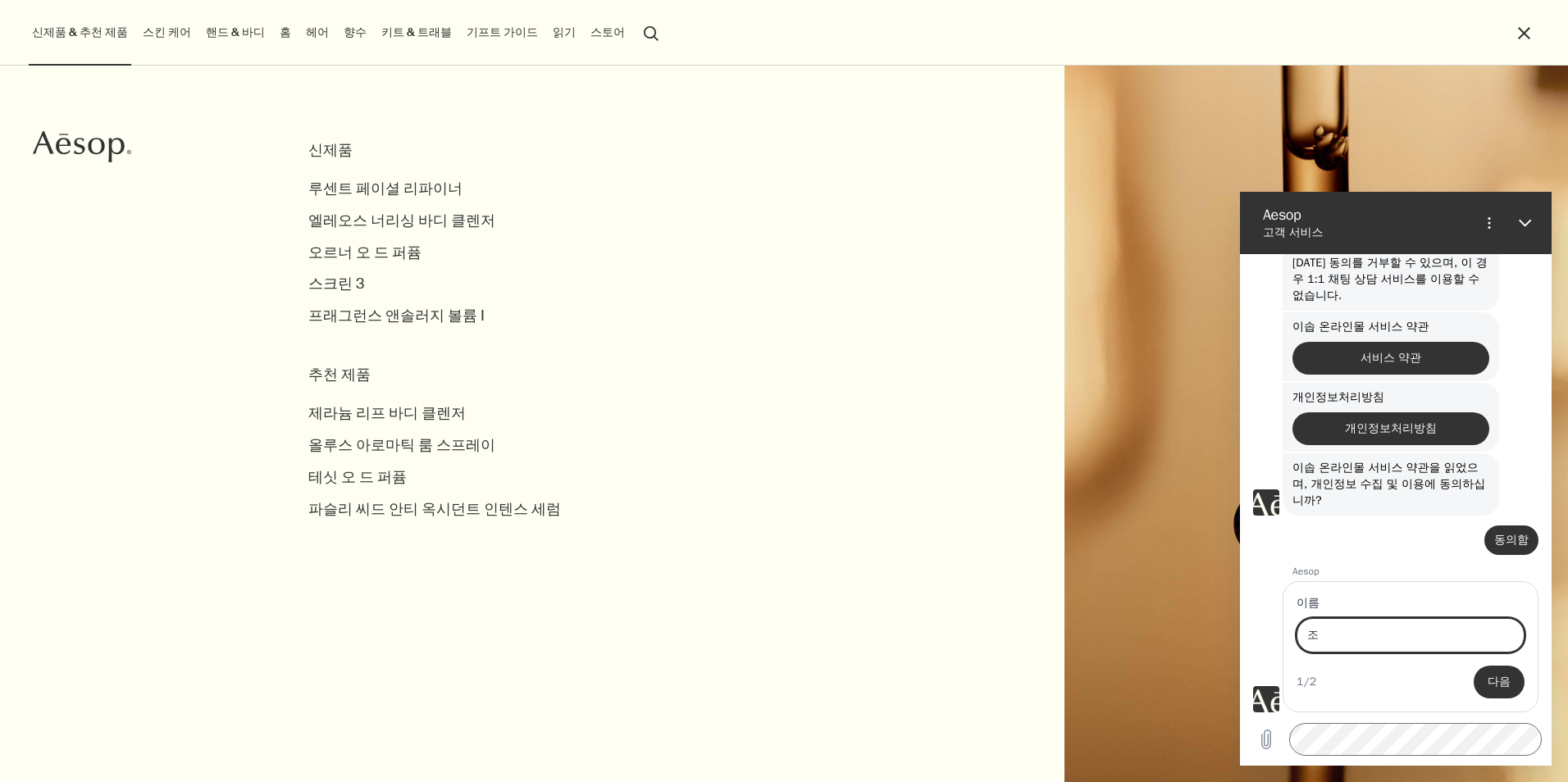 type on "ㅈ" 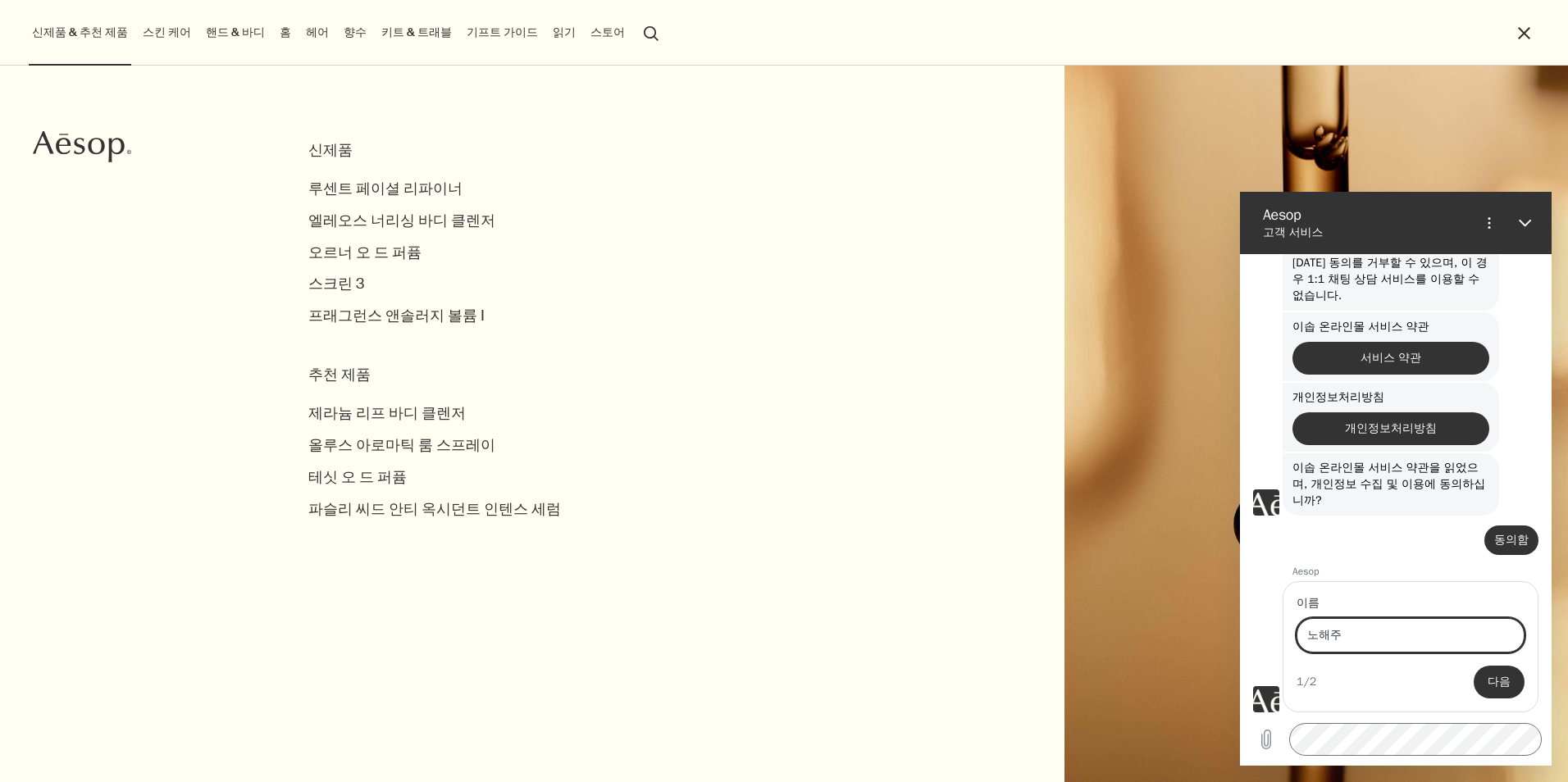type on "노해주" 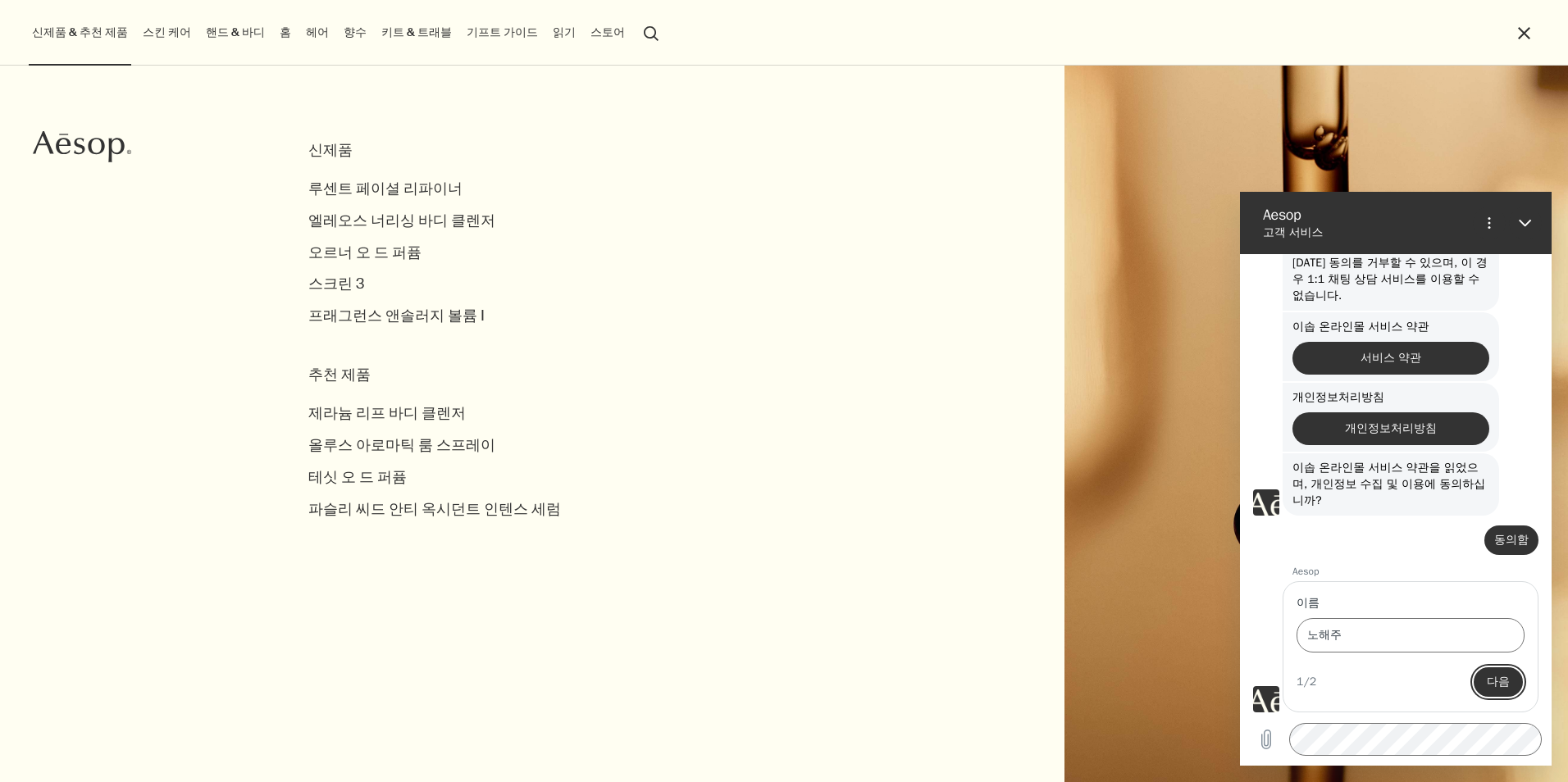 type 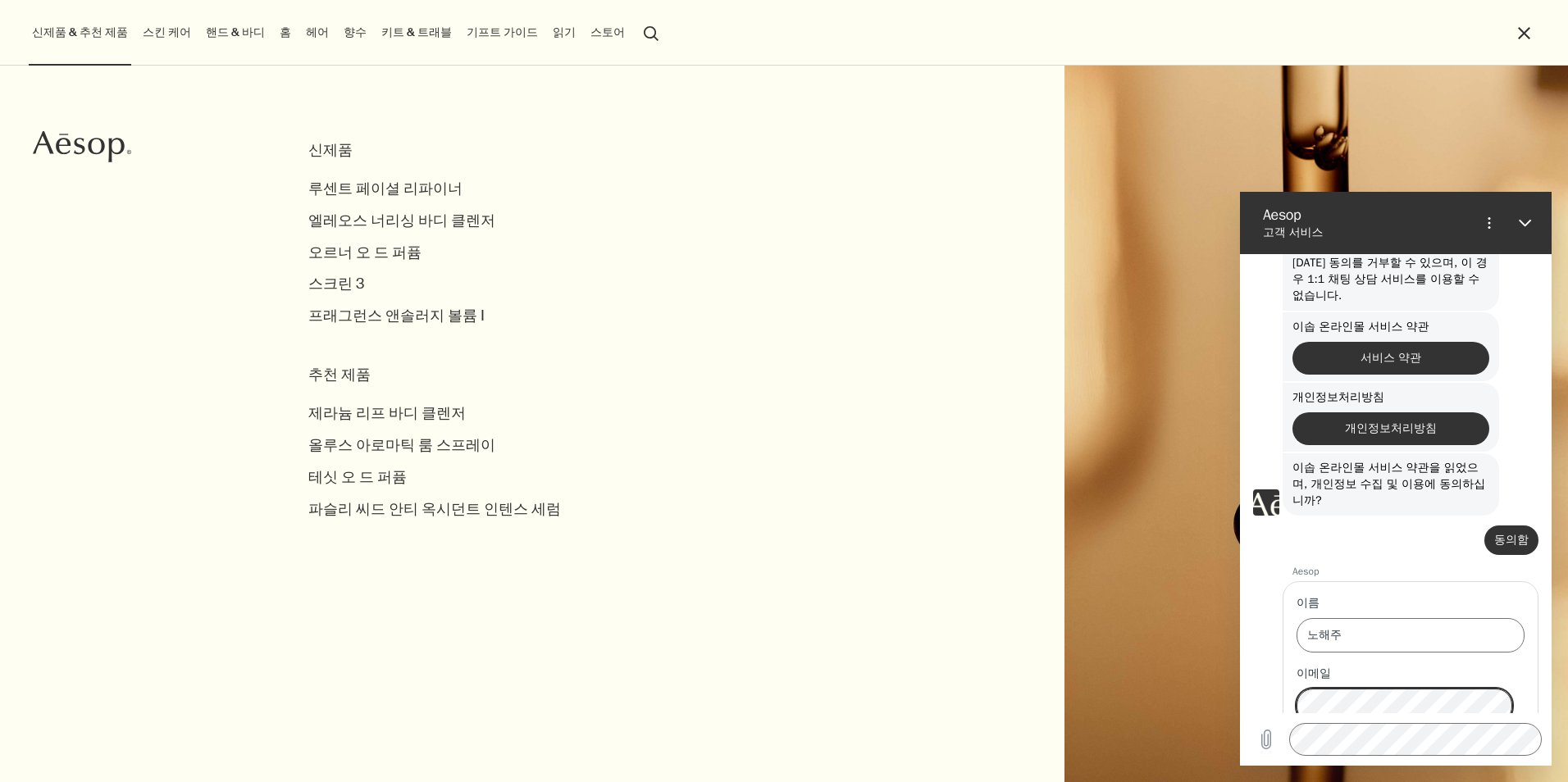 scroll, scrollTop: 393, scrollLeft: 0, axis: vertical 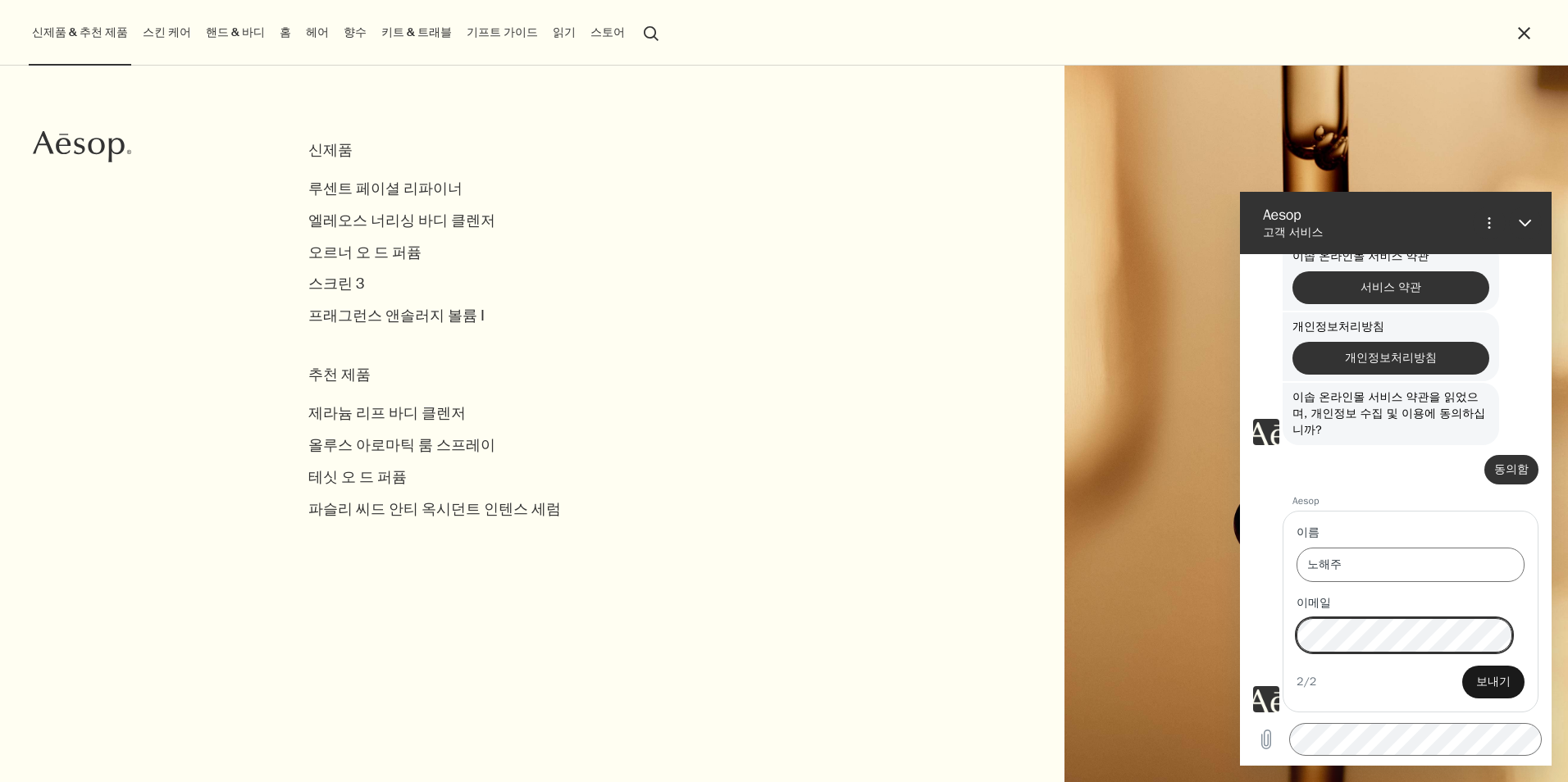 click on "보내기" at bounding box center (1493, 682) 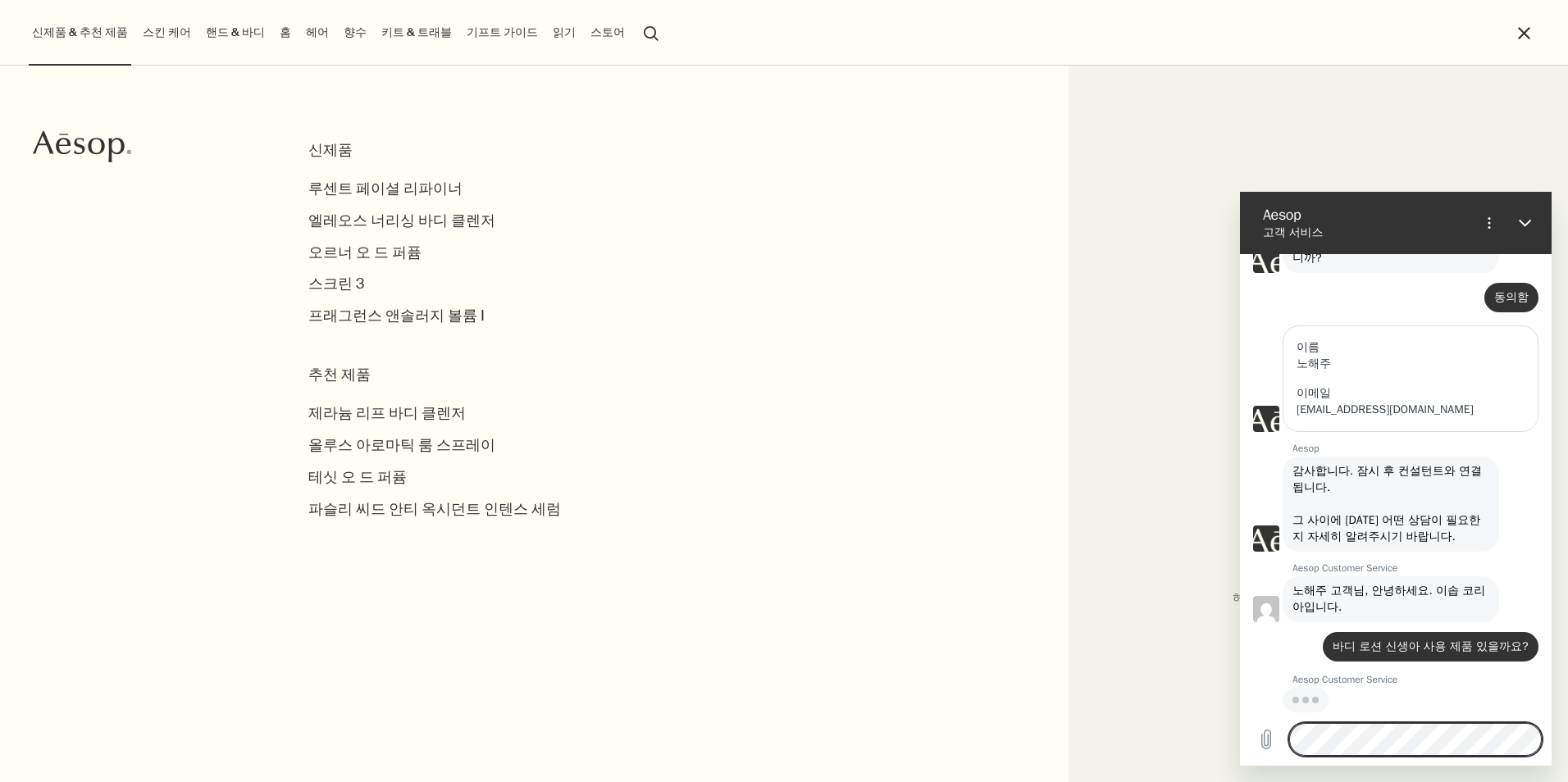 scroll, scrollTop: 563, scrollLeft: 0, axis: vertical 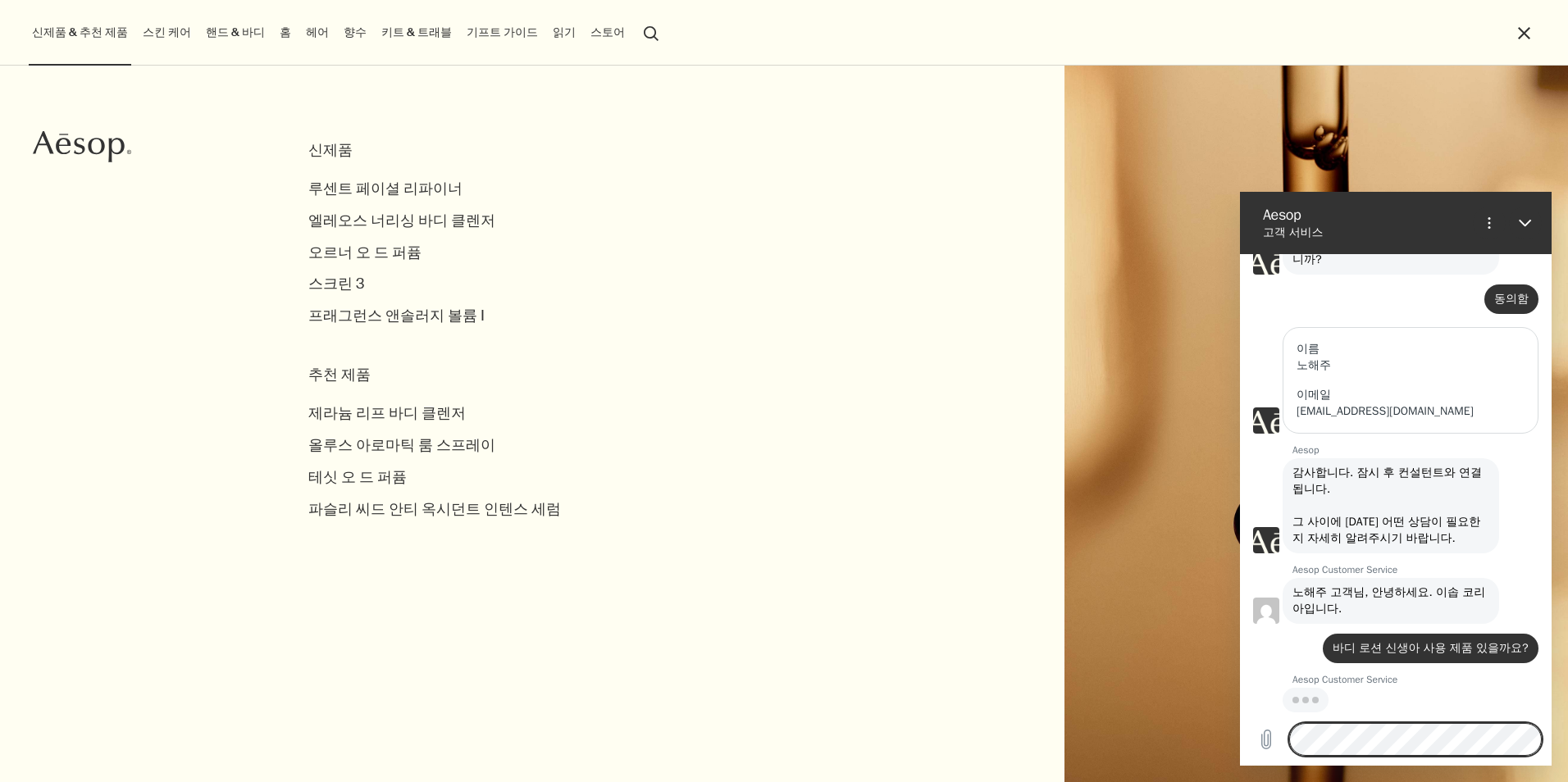 drag, startPoint x: 212, startPoint y: 34, endPoint x: 210, endPoint y: 49, distance: 15.132746 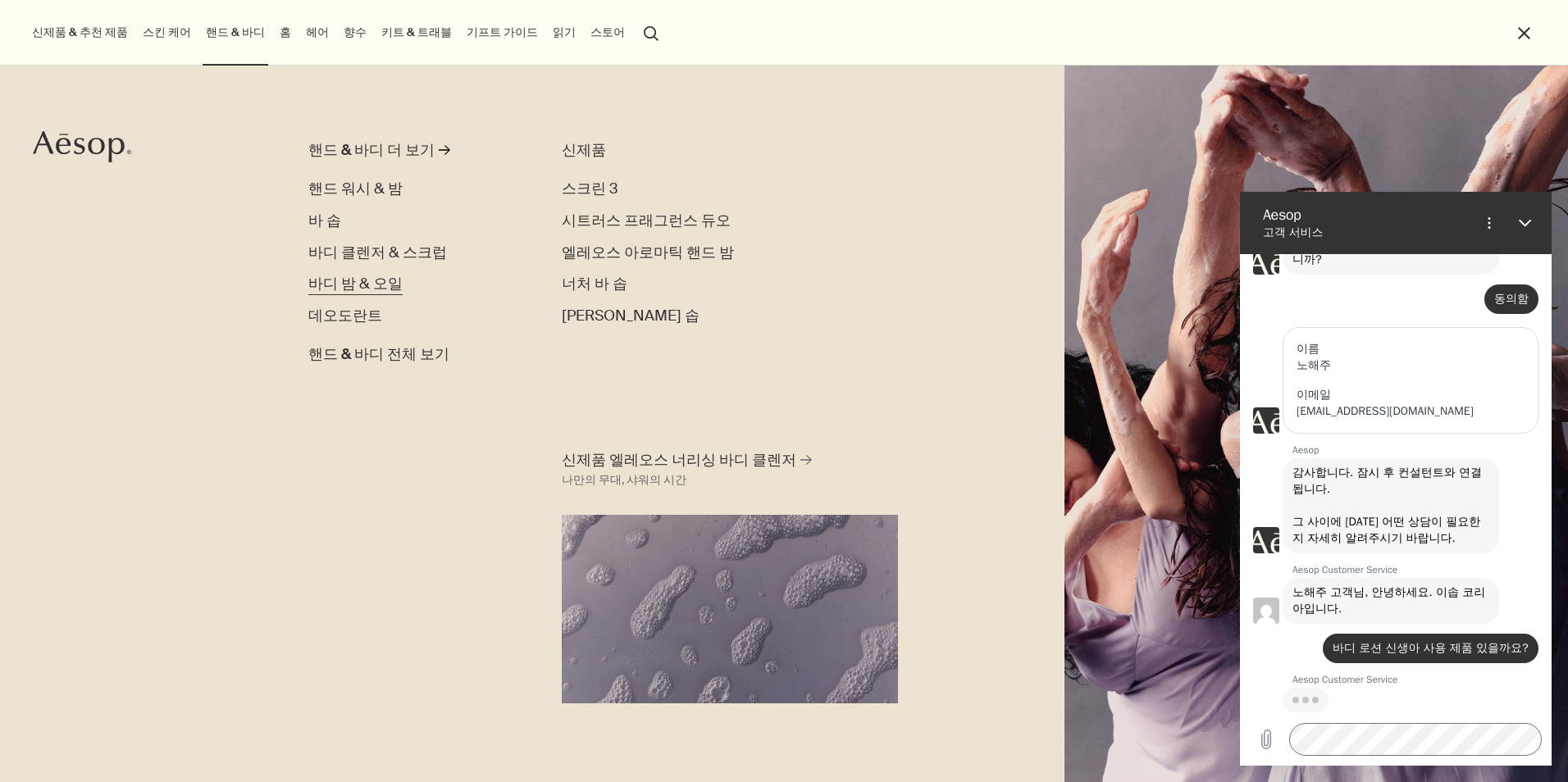 click on "바디 밤 & 오일" at bounding box center (355, 284) 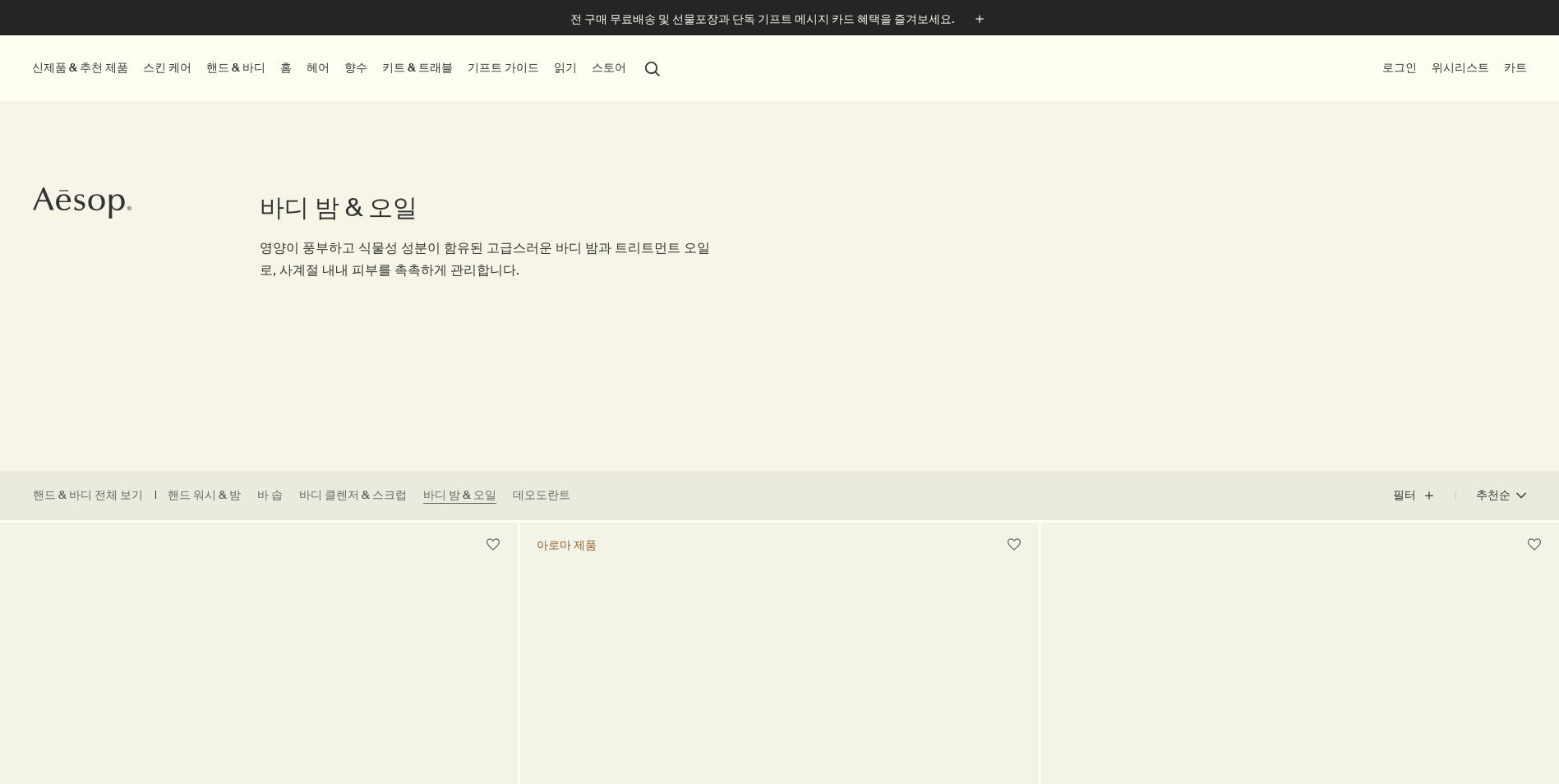scroll, scrollTop: 0, scrollLeft: 0, axis: both 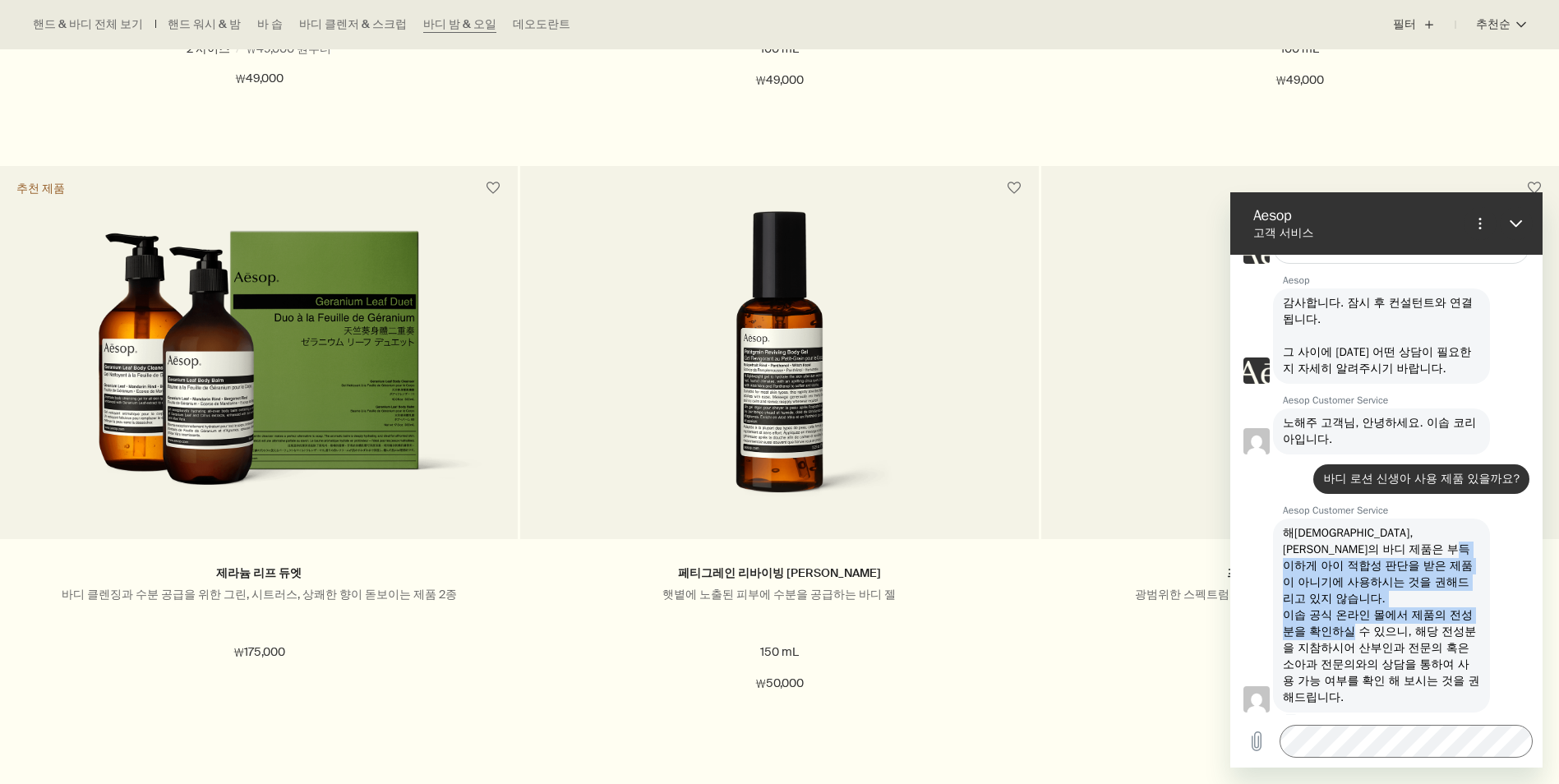 click on "해[DEMOGRAPHIC_DATA], [PERSON_NAME]의 바디 제품은 부득이하게 아이 적합성 판단을 받은 제품이 아니기에 사용하시는 것을 권해드리고 있지 않습니다.
이솝 공식 온라인 몰에서 제품의 전성분을 확인하실 수 있으니, 해당 전성분을 지참하시어 산부인과 전문의 혹은 소아과 전문의와의 상담을 통하여 사용 가능 여부를 확인 해 보시는 것을 권해드립니다." at bounding box center [1381, 615] 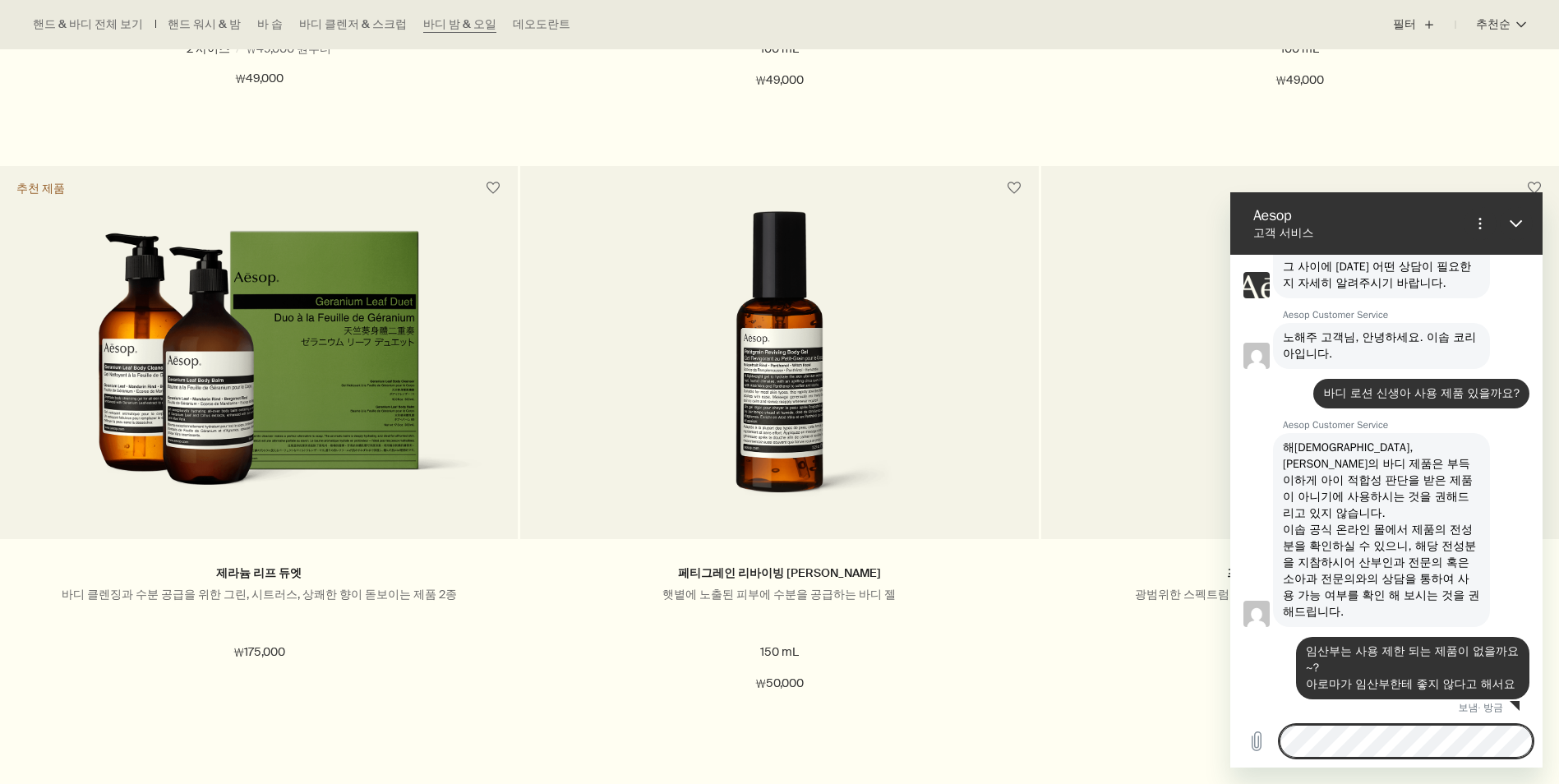 scroll, scrollTop: 824, scrollLeft: 0, axis: vertical 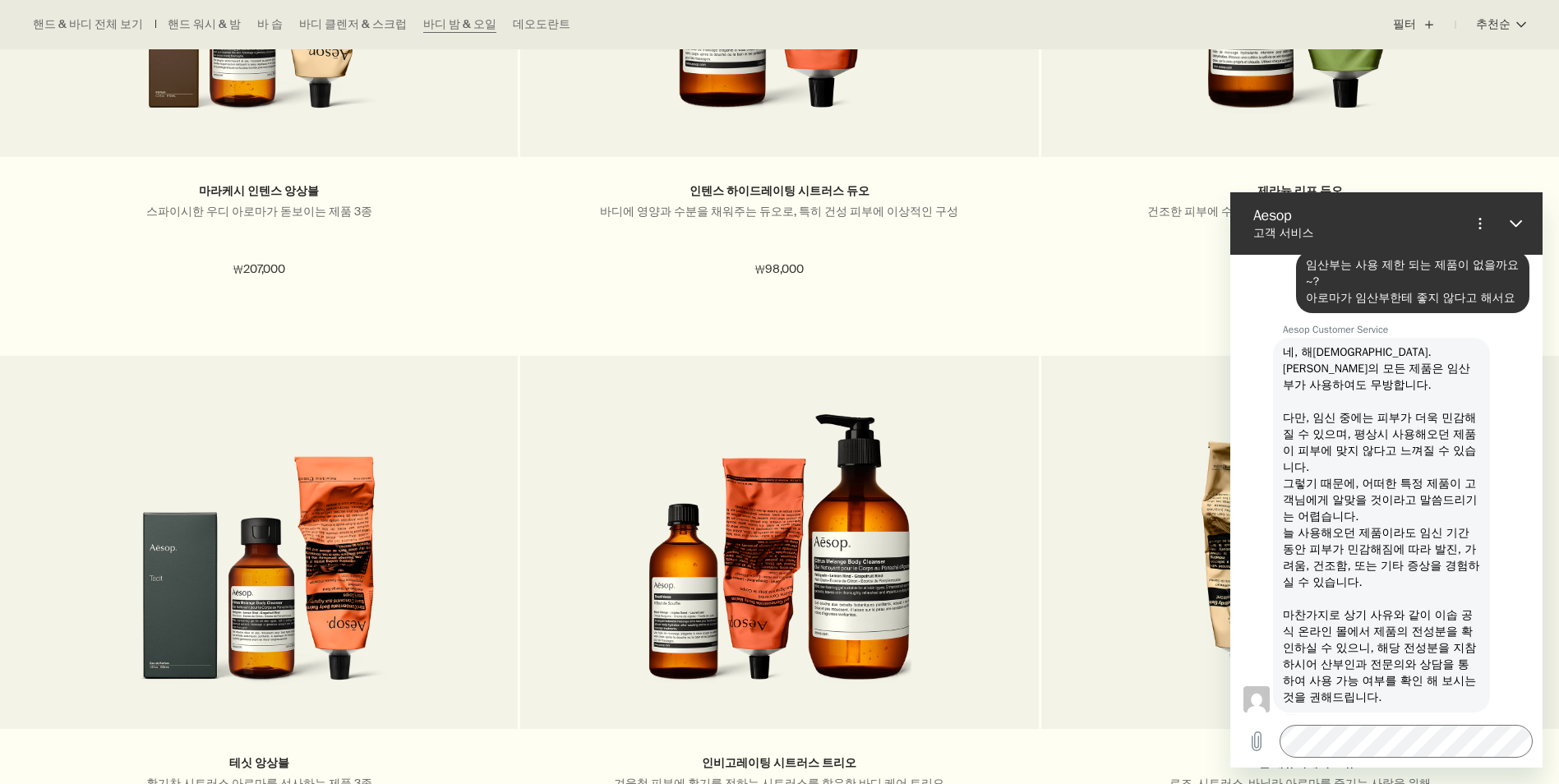 click on "네, 해[DEMOGRAPHIC_DATA]. [PERSON_NAME]의 모든 제품은 임산부가 사용하여도 무방합니다.
다만, 임신 중에는 피부가 더욱 민감해질 수 있으며, 평상시 사용해오던 제품이 피부에 맞지 않다고 느껴질 수 있습니다.
그렇기 때문에, 어떠한 특정 제품이 고객님에게 알맞을 것이라고 말씀드리기는 어렵습니다.
늘 사용해오던 제품이라도 임신 기간 동안 피부가 민감해짐에 따라 발진, 가려움, 건조함, 또는 기타 증상을 경험하실 수 있습니다.
마찬가지로 상기 사유와 같이 이솝 공식 온라인 몰에서 제품의 전성분을 확인하실 수 있으니, 해당 전성분을 지참하시어 산부인과 전문의와 상담을 통하여 사용 가능 여부를 확인 해 보시는 것을 권해드립니다." at bounding box center [1381, 524] 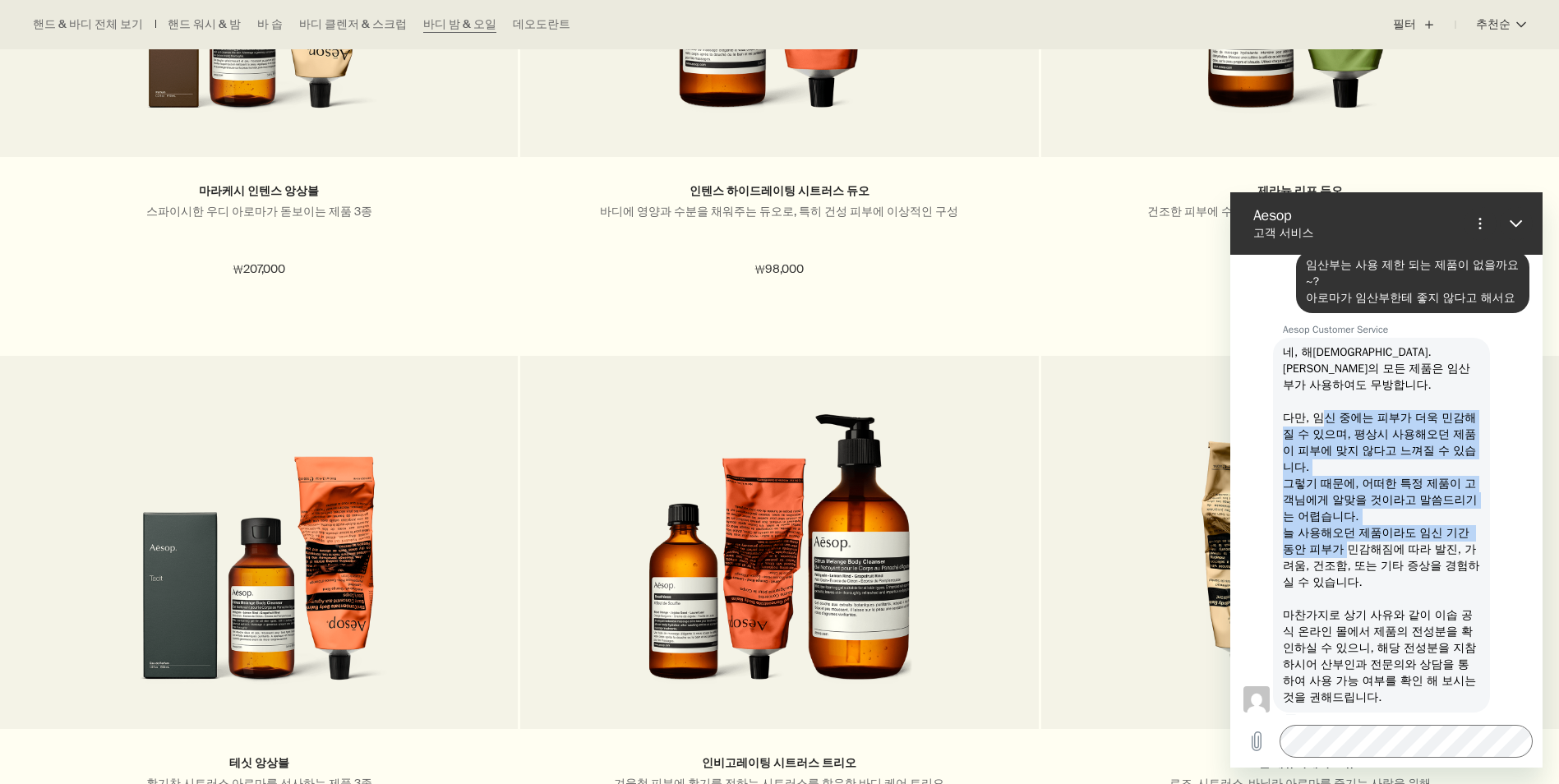 drag, startPoint x: 1326, startPoint y: 401, endPoint x: 1386, endPoint y: 616, distance: 223.2151 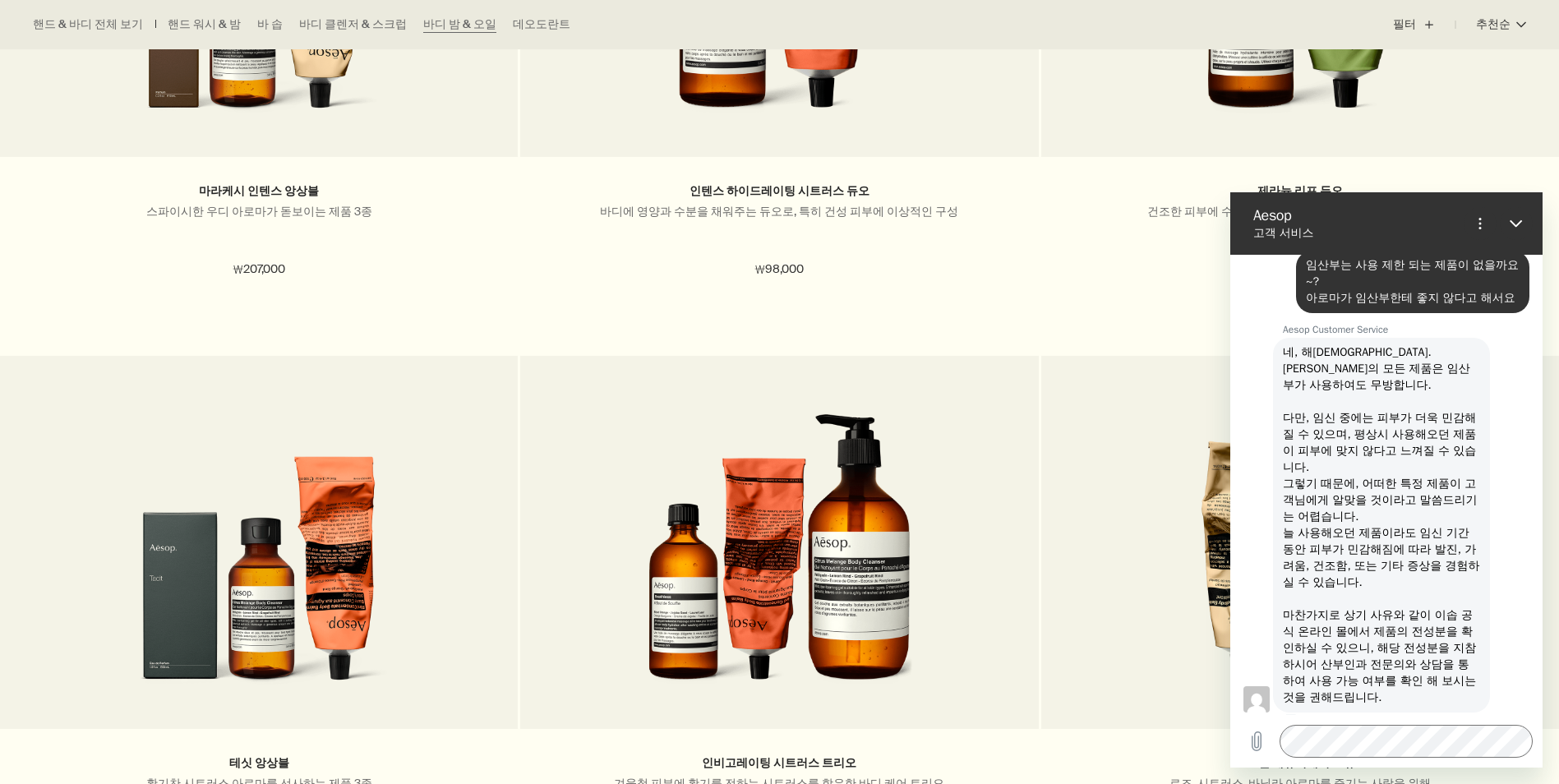 click on "네, 해[DEMOGRAPHIC_DATA]. [PERSON_NAME]의 모든 제품은 임산부가 사용하여도 무방합니다.
다만, 임신 중에는 피부가 더욱 민감해질 수 있으며, 평상시 사용해오던 제품이 피부에 맞지 않다고 느껴질 수 있습니다.
그렇기 때문에, 어떠한 특정 제품이 고객님에게 알맞을 것이라고 말씀드리기는 어렵습니다.
늘 사용해오던 제품이라도 임신 기간 동안 피부가 민감해짐에 따라 발진, 가려움, 건조함, 또는 기타 증상을 경험하실 수 있습니다.
마찬가지로 상기 사유와 같이 이솝 공식 온라인 몰에서 제품의 전성분을 확인하실 수 있으니, 해당 전성분을 지참하시어 산부인과 전문의와 상담을 통하여 사용 가능 여부를 확인 해 보시는 것을 권해드립니다." at bounding box center (1381, 524) 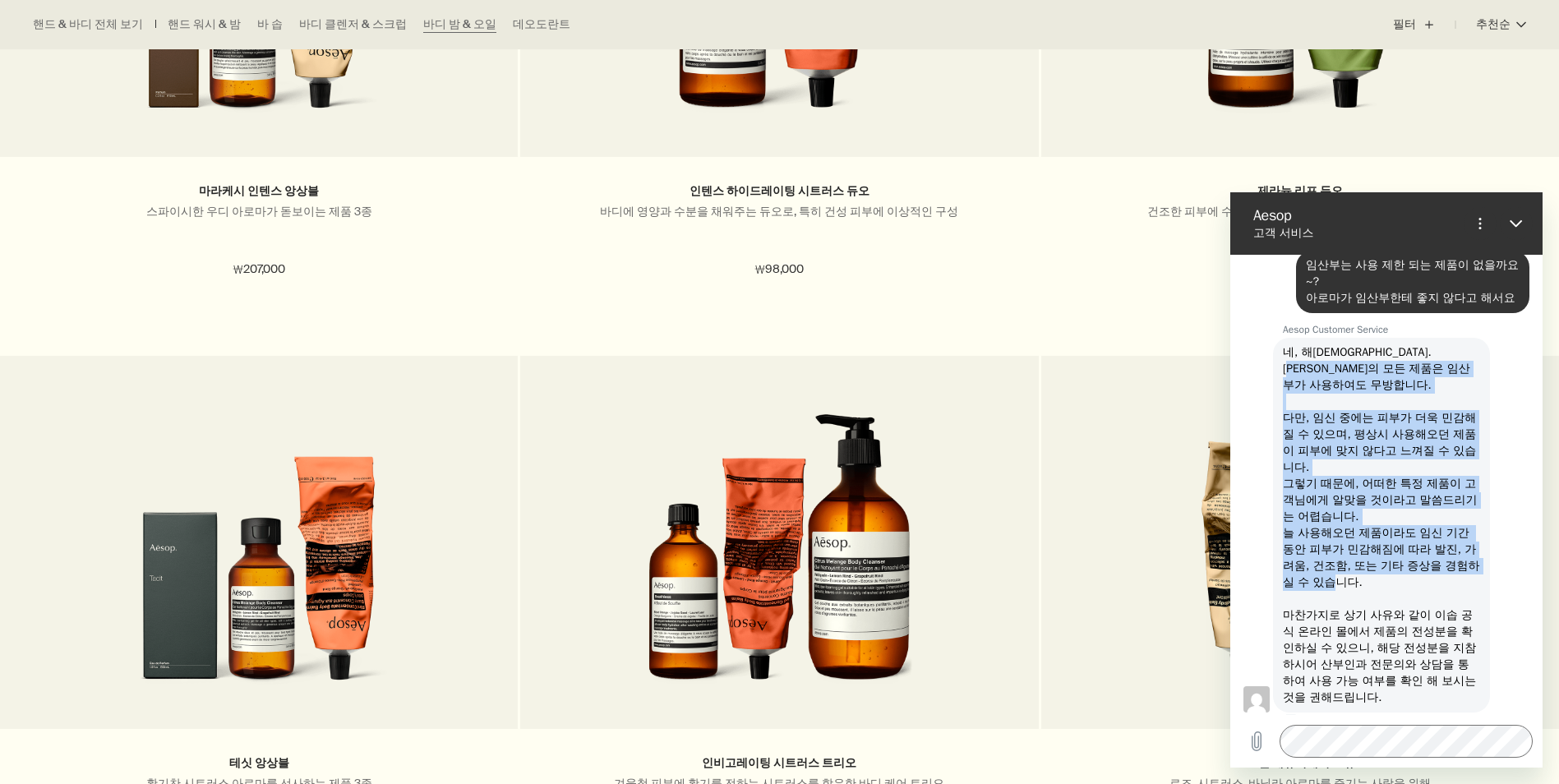 drag, startPoint x: 1386, startPoint y: 571, endPoint x: 1333, endPoint y: 373, distance: 204.97073 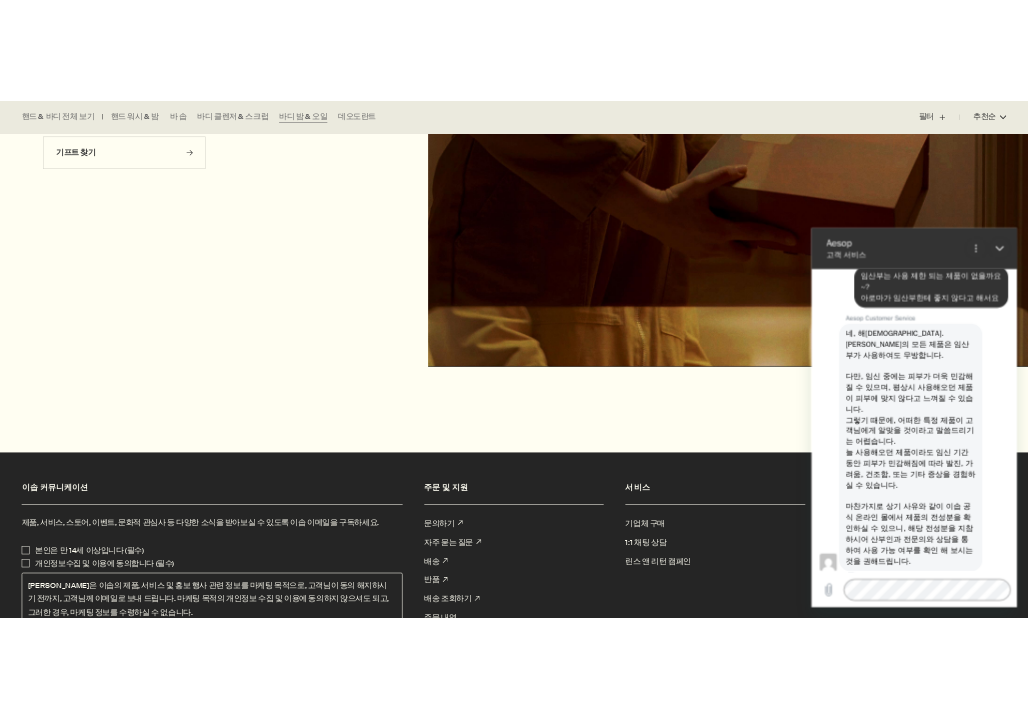 scroll, scrollTop: 4700, scrollLeft: 0, axis: vertical 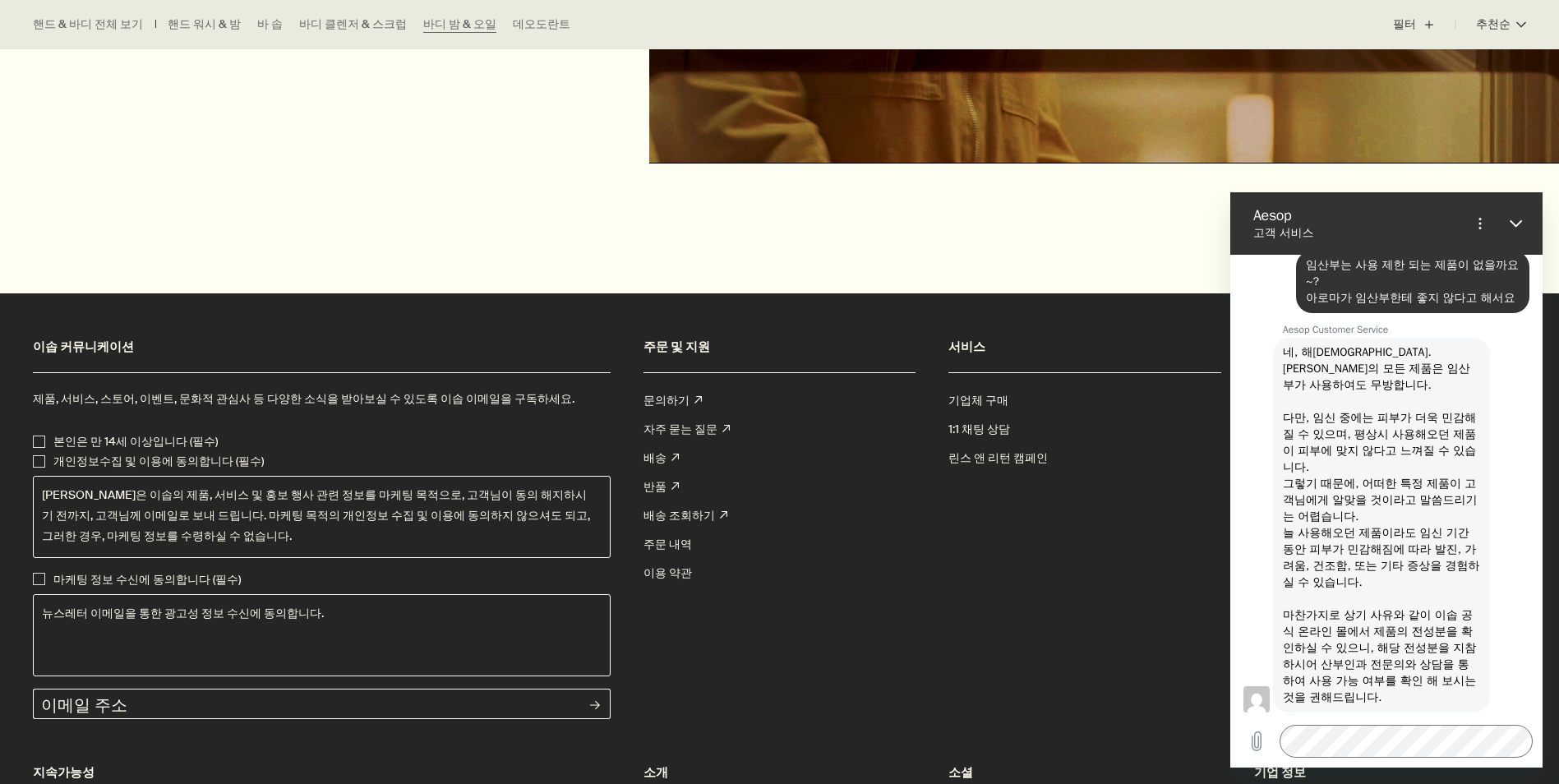 click on "자주 묻는 질문   rightUpArrow" at bounding box center [686, 429] 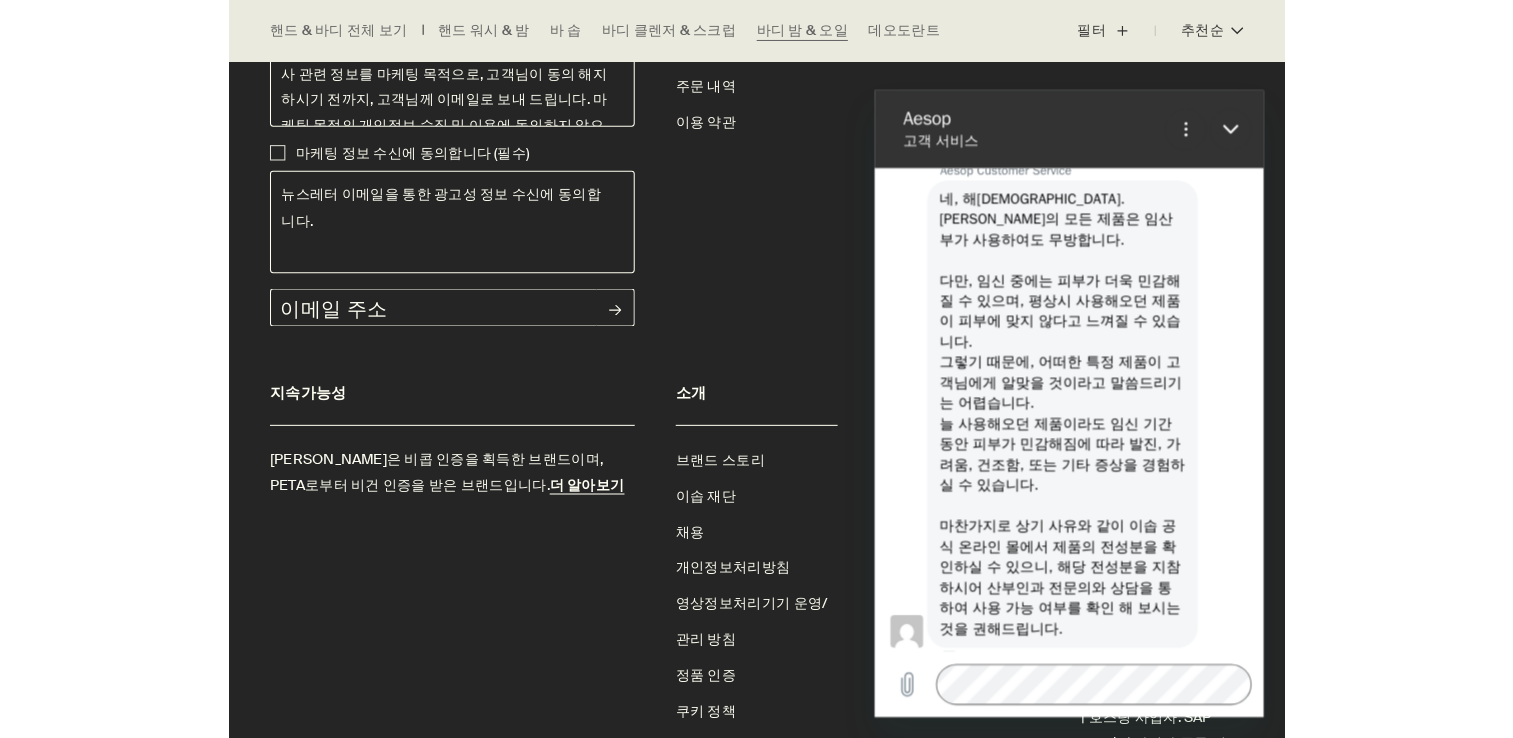 scroll, scrollTop: 1556, scrollLeft: 0, axis: vertical 